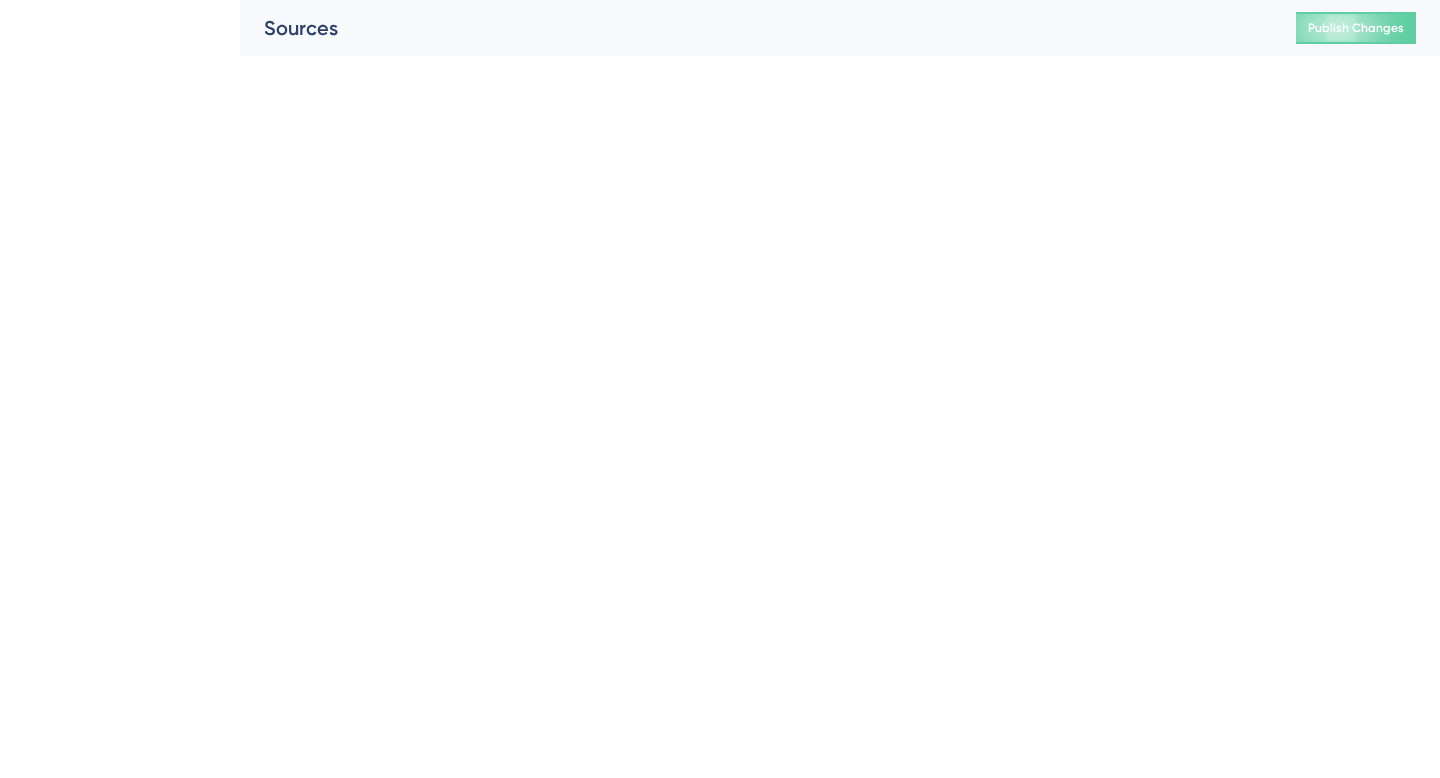 scroll, scrollTop: 0, scrollLeft: 0, axis: both 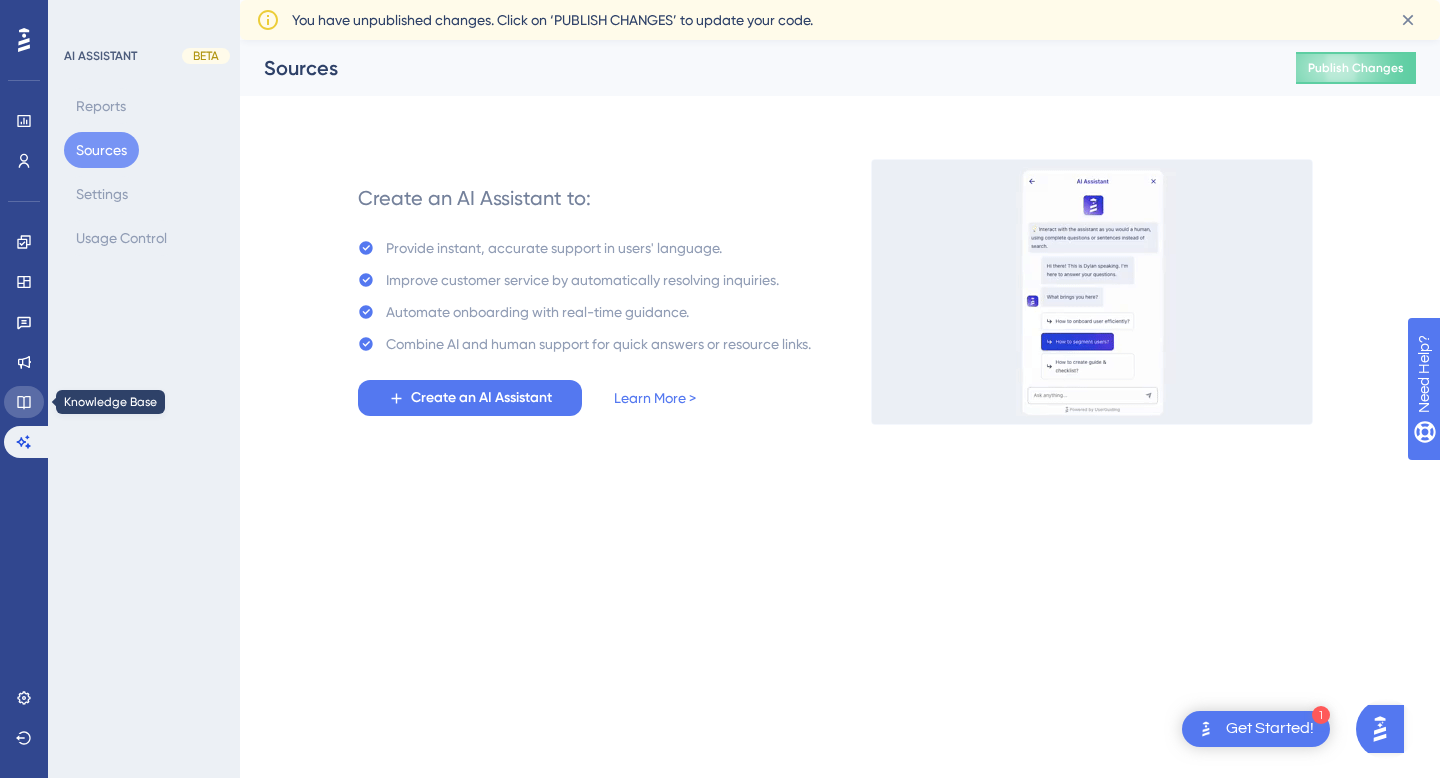 click at bounding box center (24, 402) 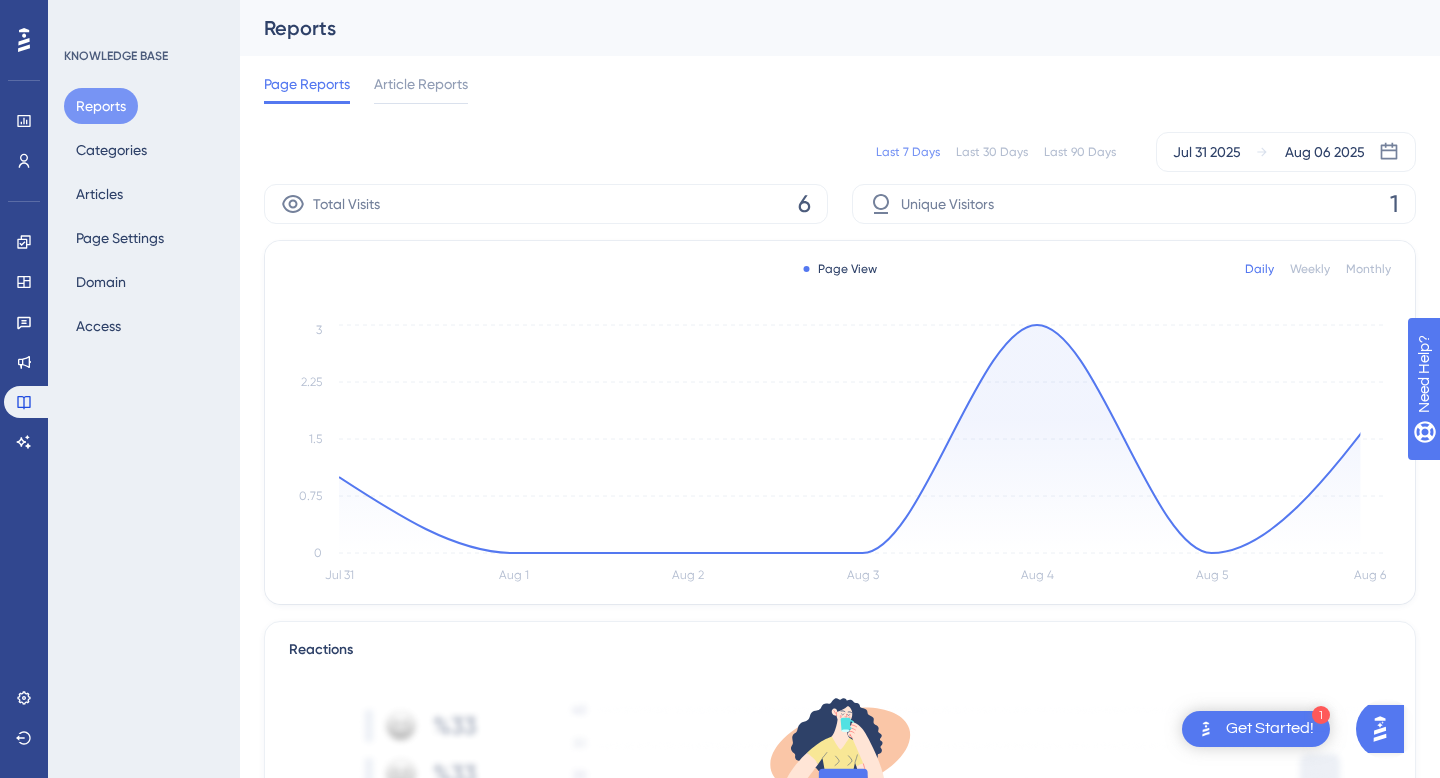 click on "Reports Categories Articles Page Settings Domain Access" at bounding box center [145, 216] 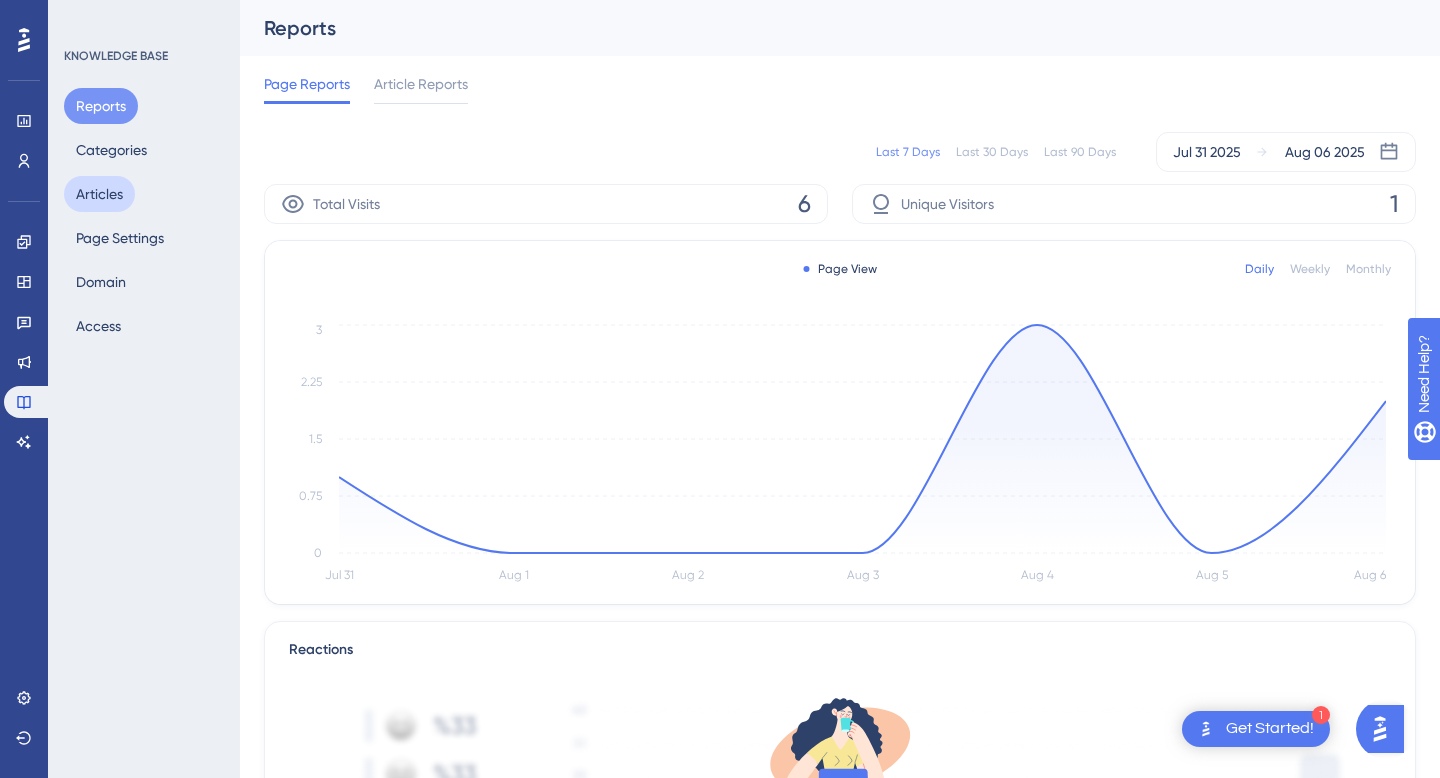 click on "Articles" at bounding box center (99, 194) 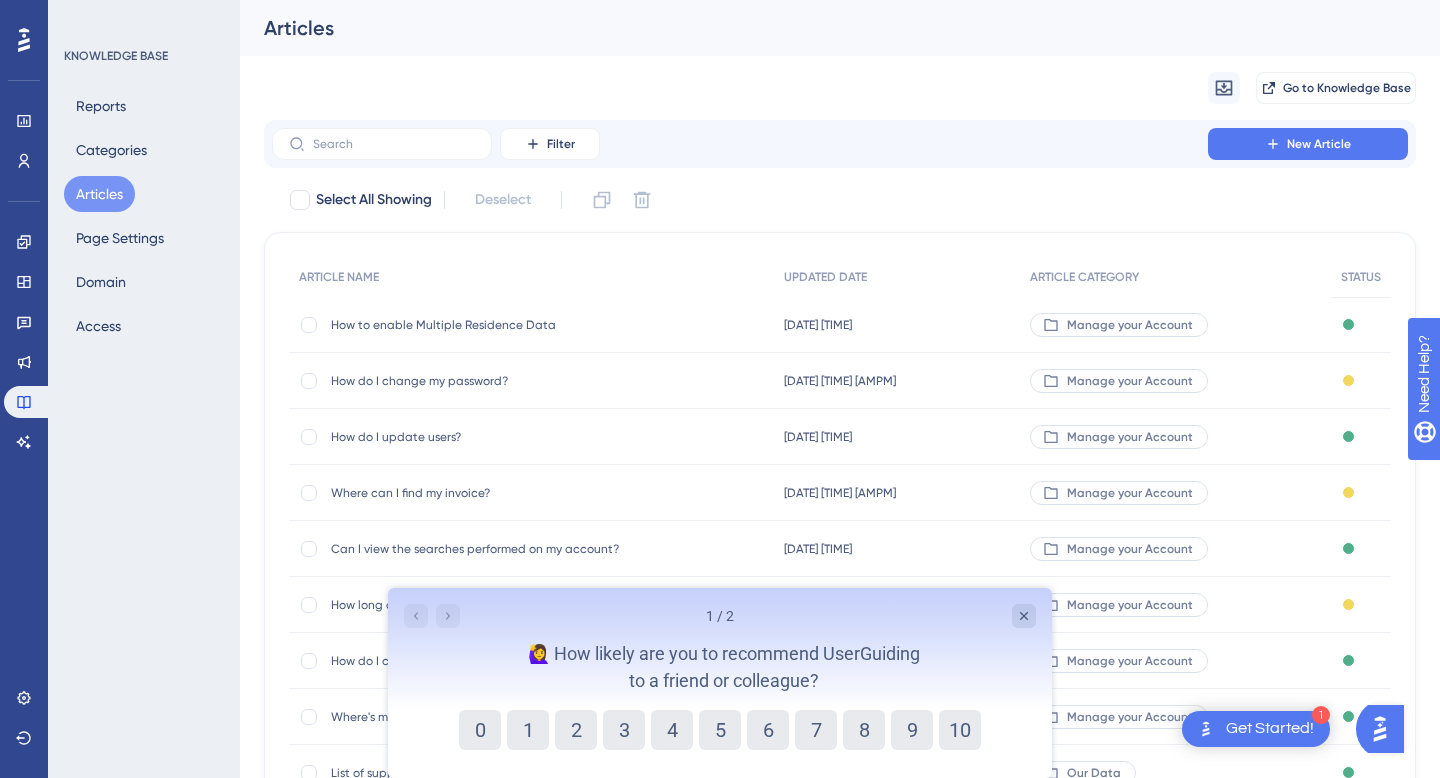scroll, scrollTop: 0, scrollLeft: 0, axis: both 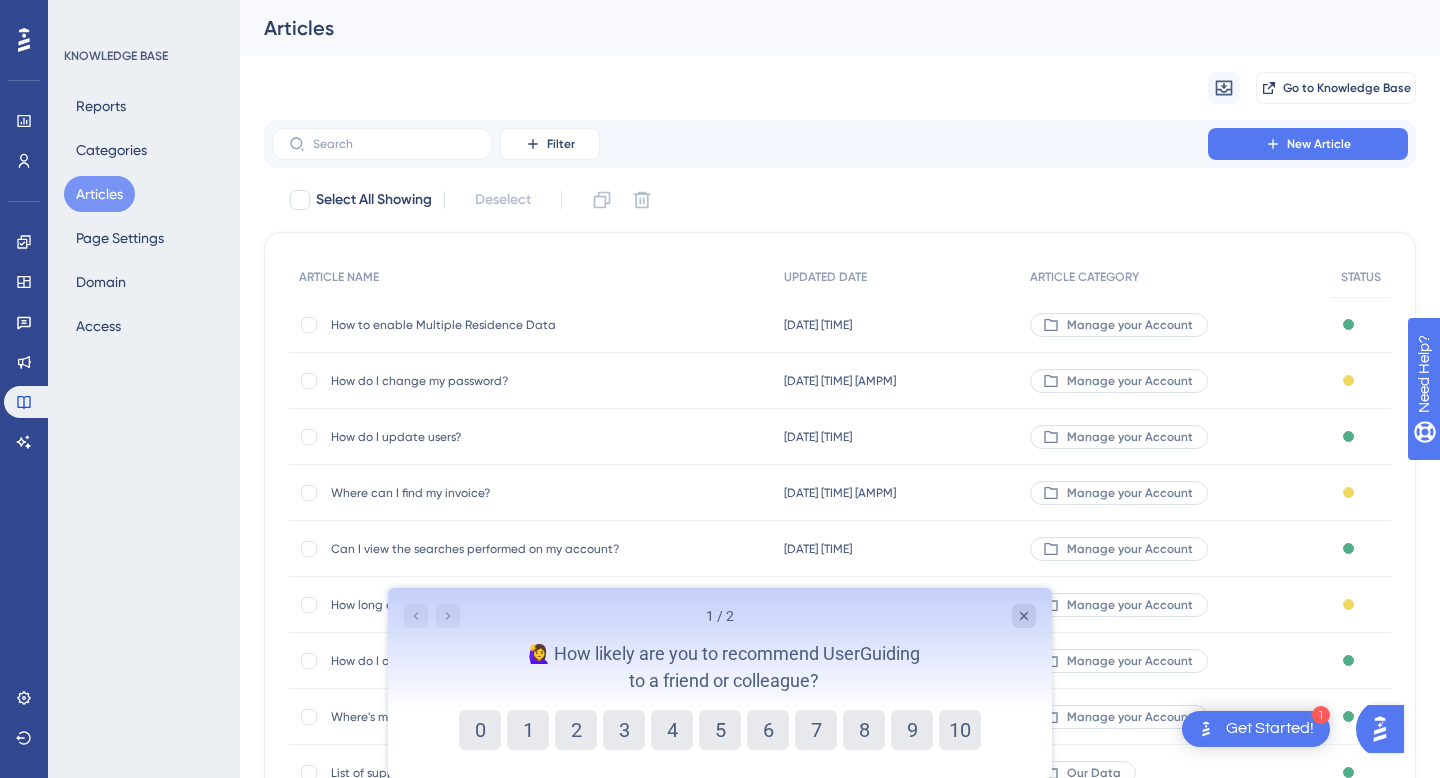 click on "How to enable Multiple Residence Data" at bounding box center [491, 325] 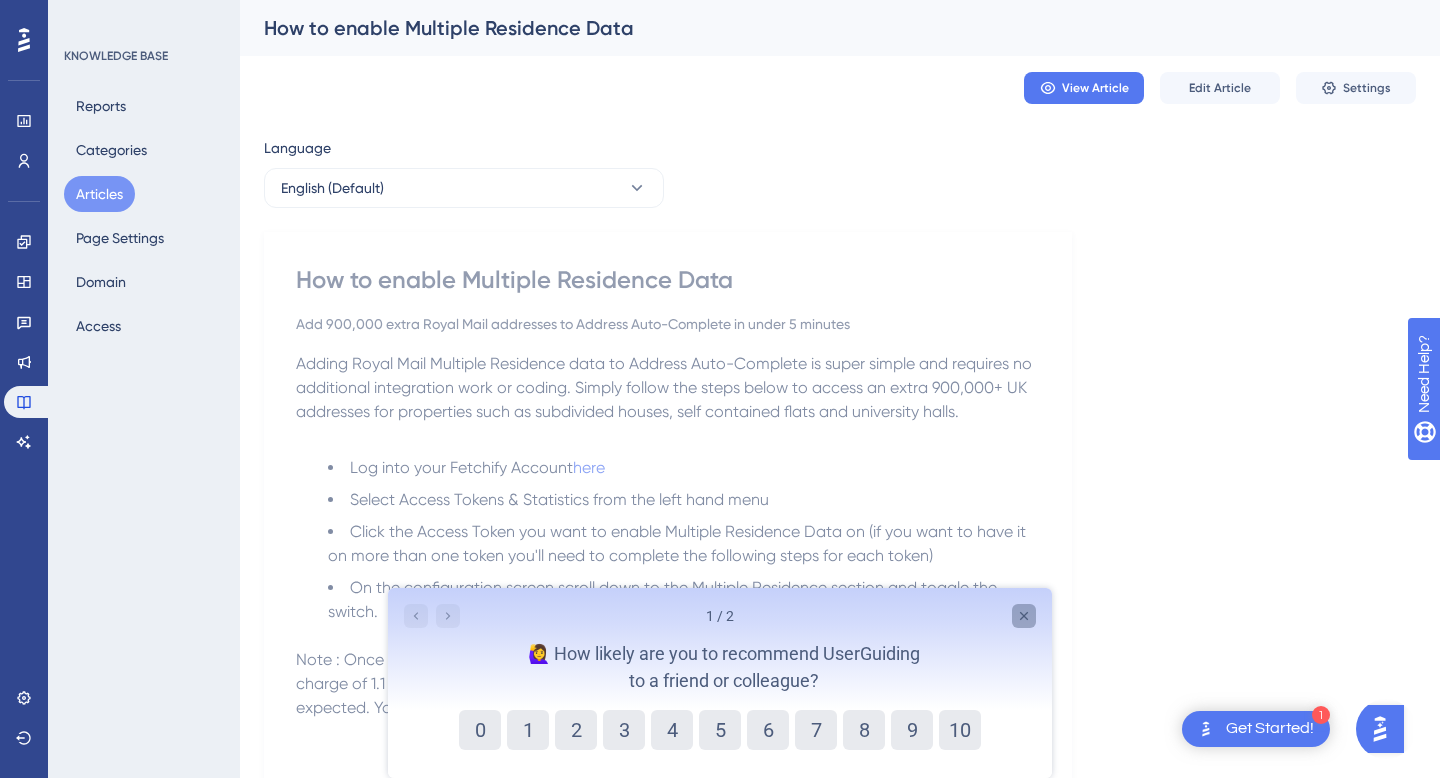click 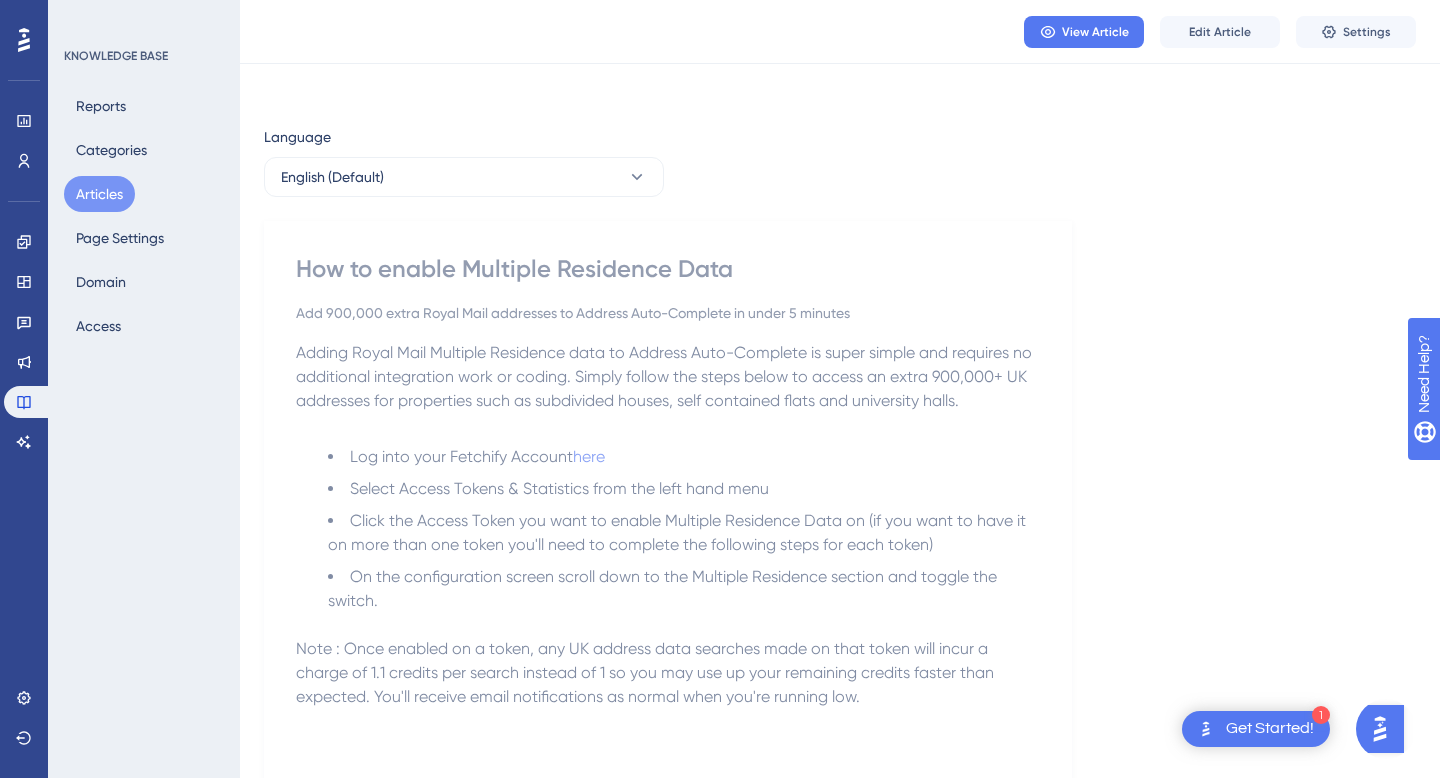 scroll, scrollTop: 0, scrollLeft: 0, axis: both 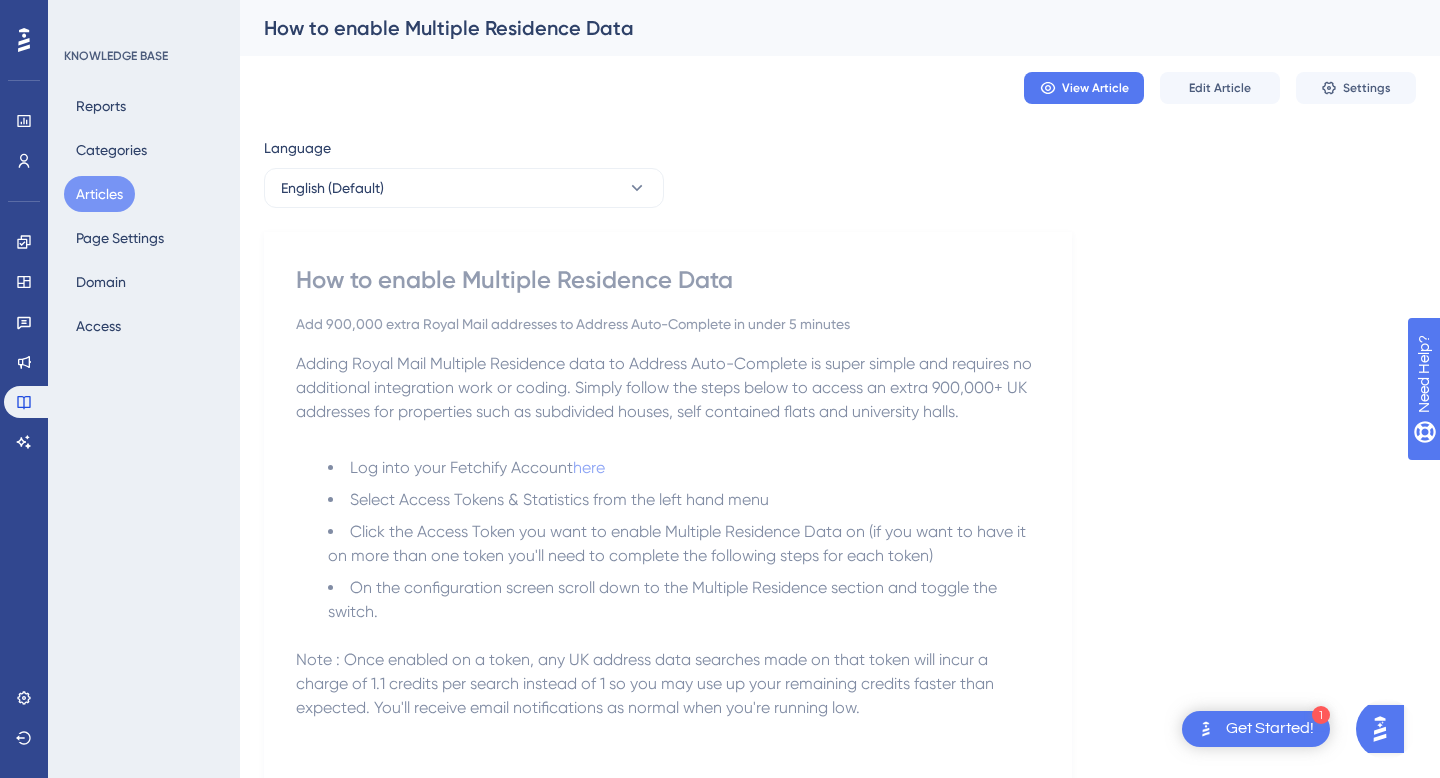 click on "Articles" at bounding box center [99, 194] 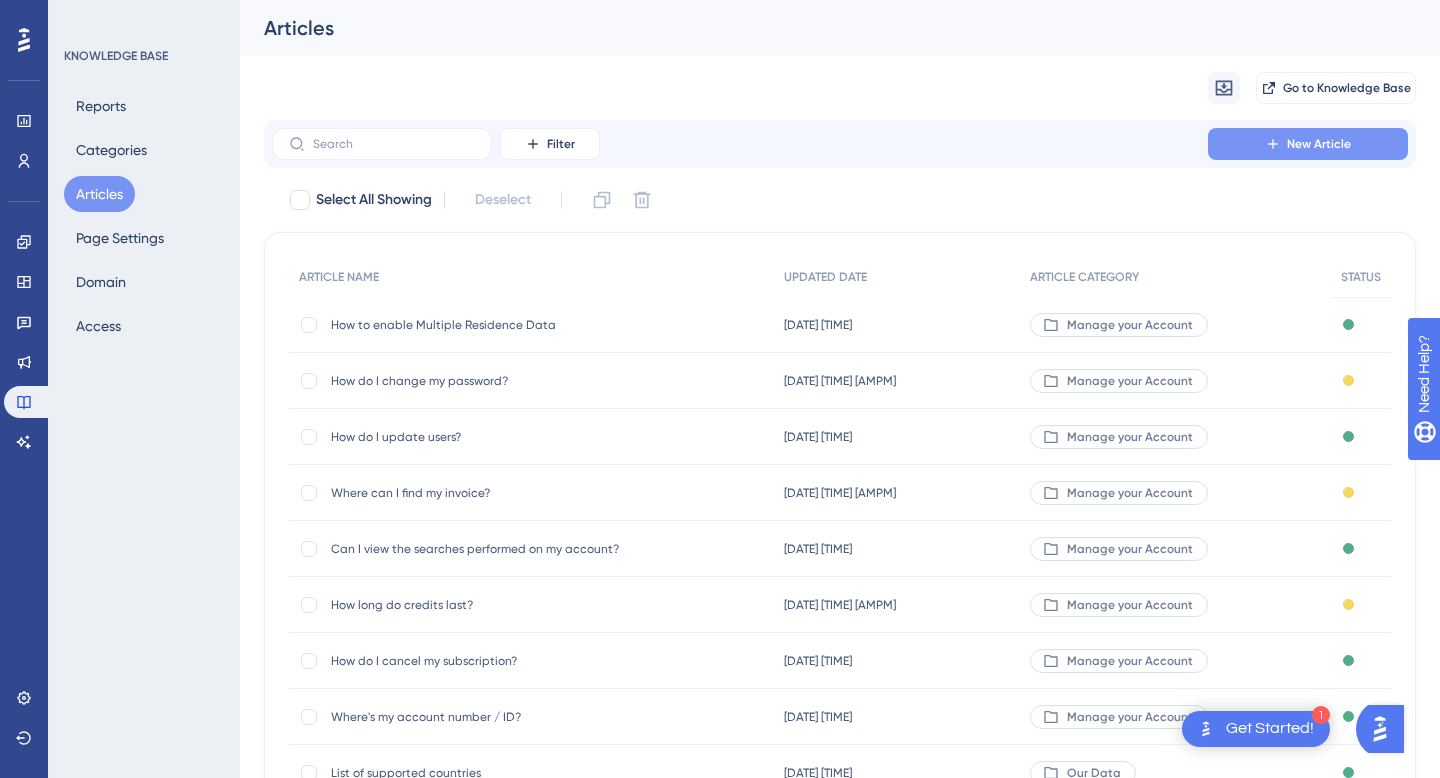 click on "New Article" at bounding box center [1319, 144] 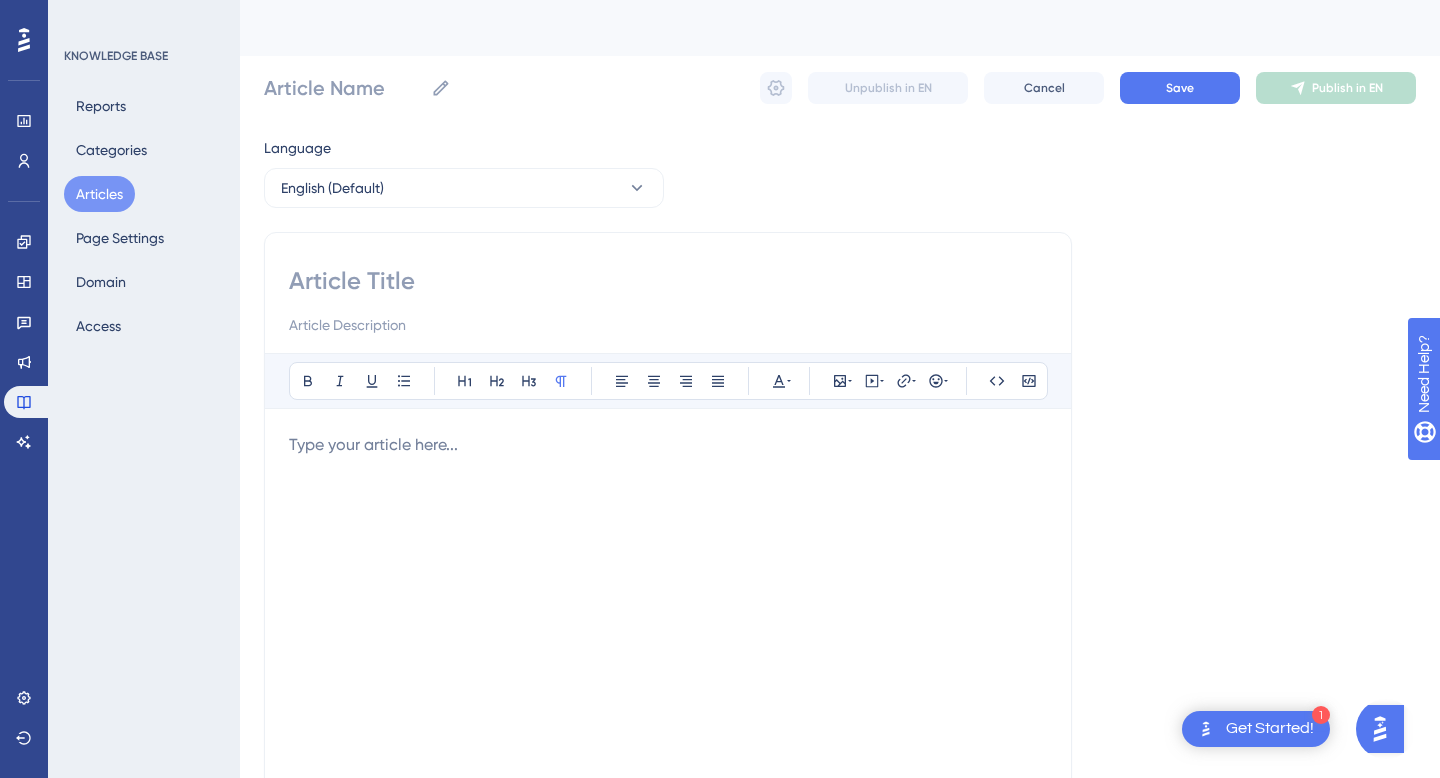 click at bounding box center [668, 281] 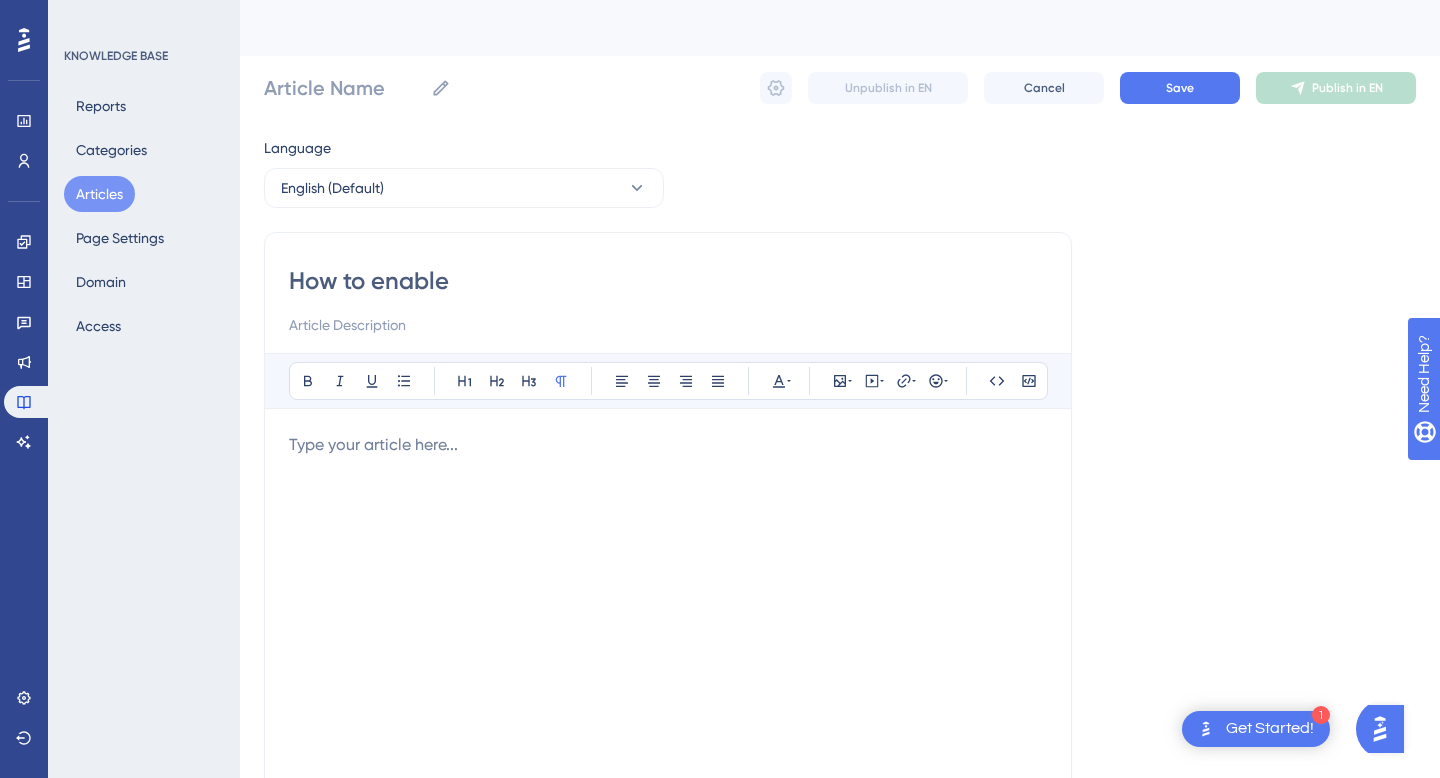 type on "How to enable" 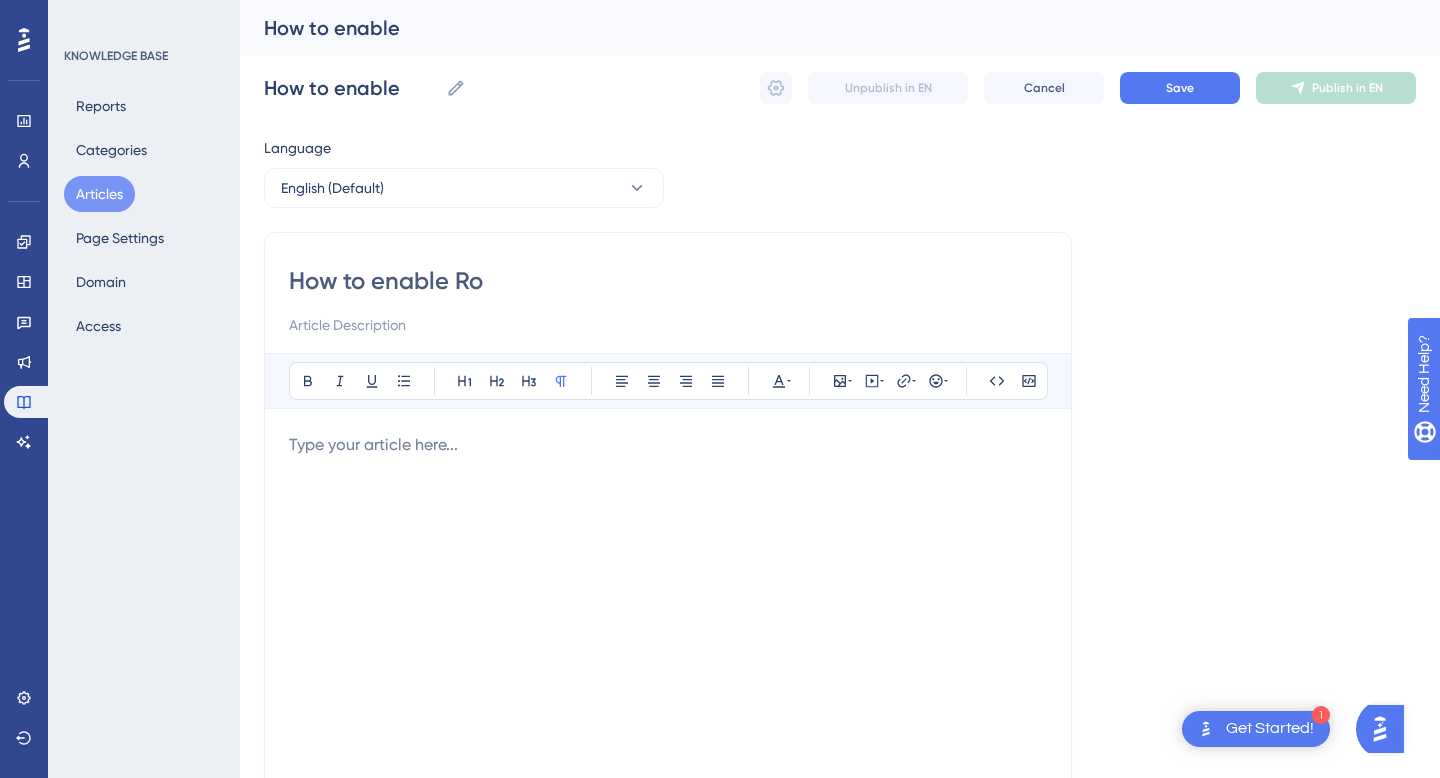 type on "How to enable Roo" 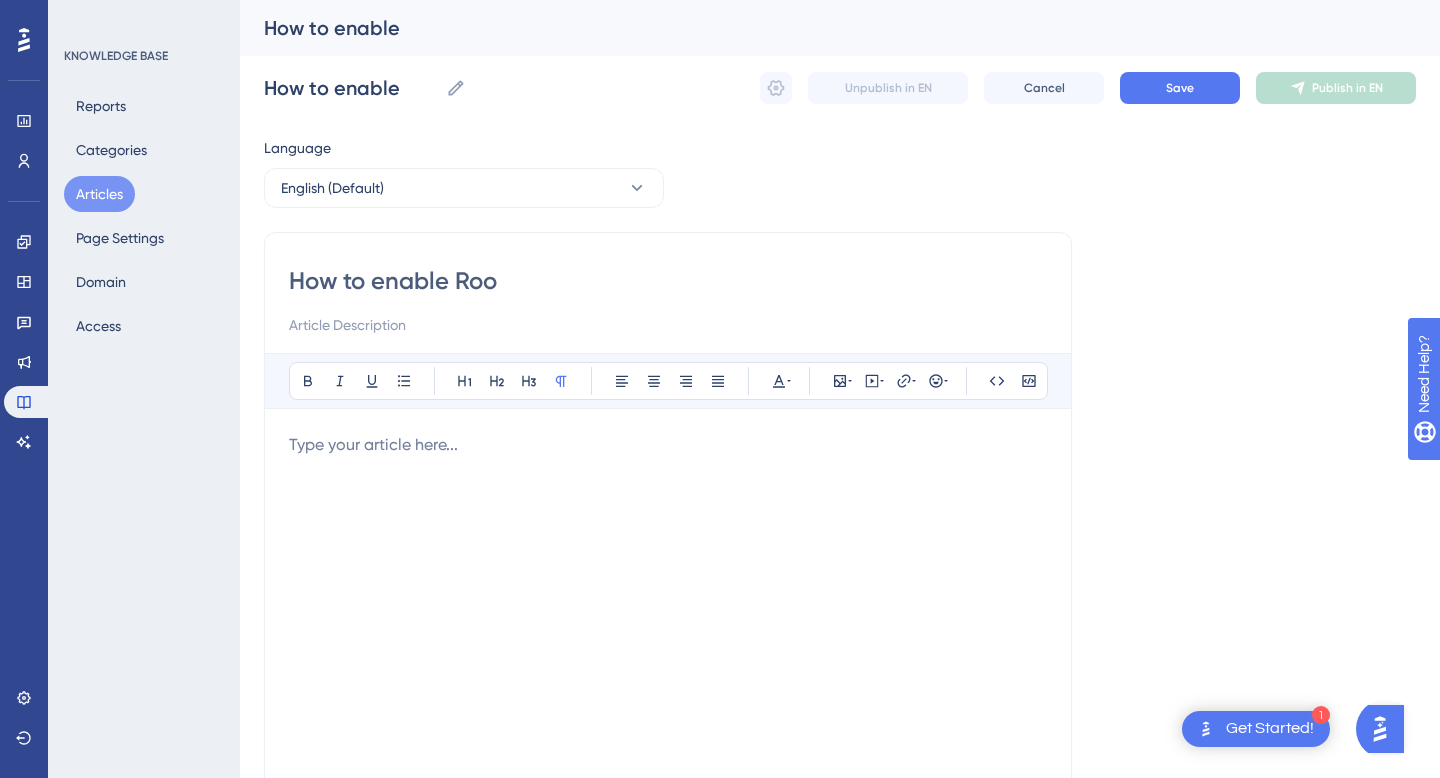 type on "How to enable Roo" 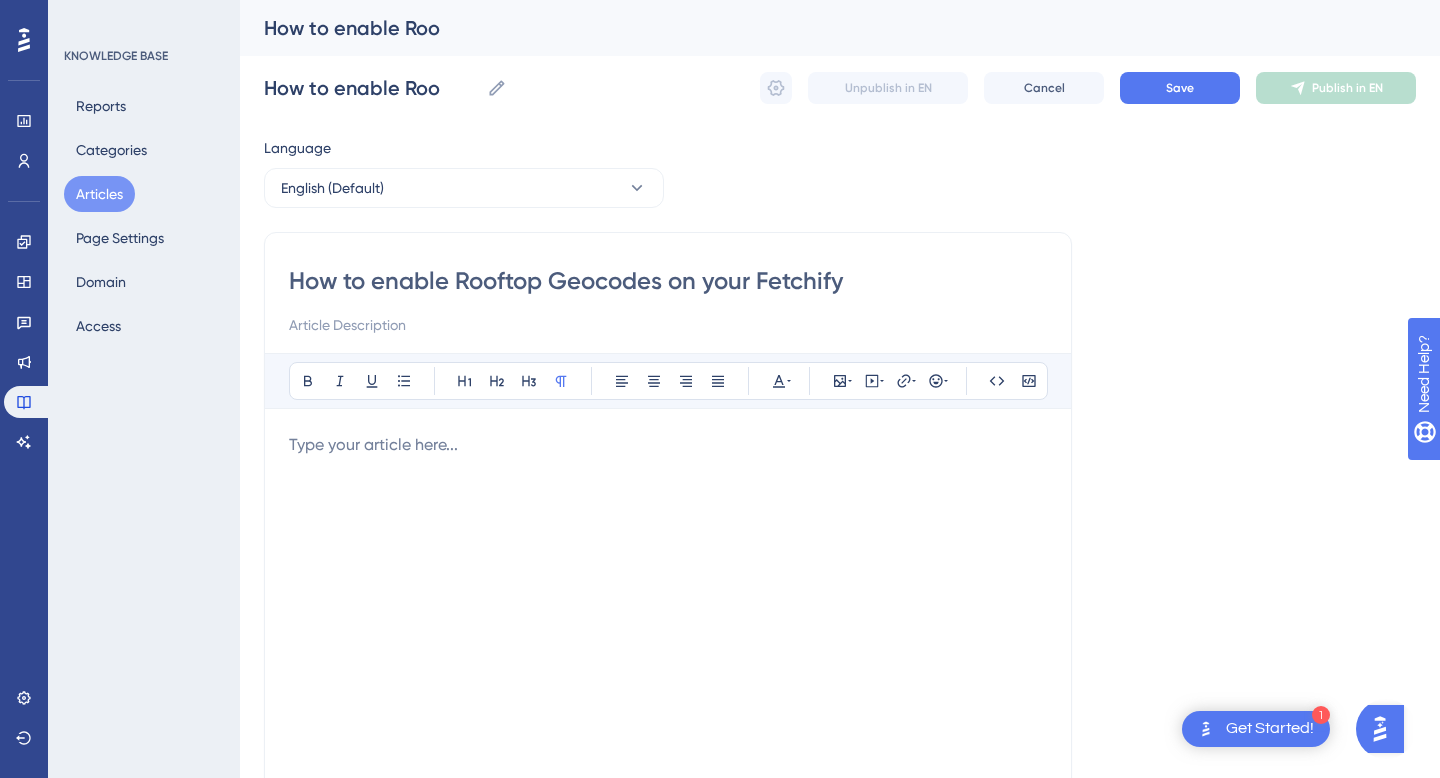 type on "How to enable Rooftop Geocodes on your Fetchify a" 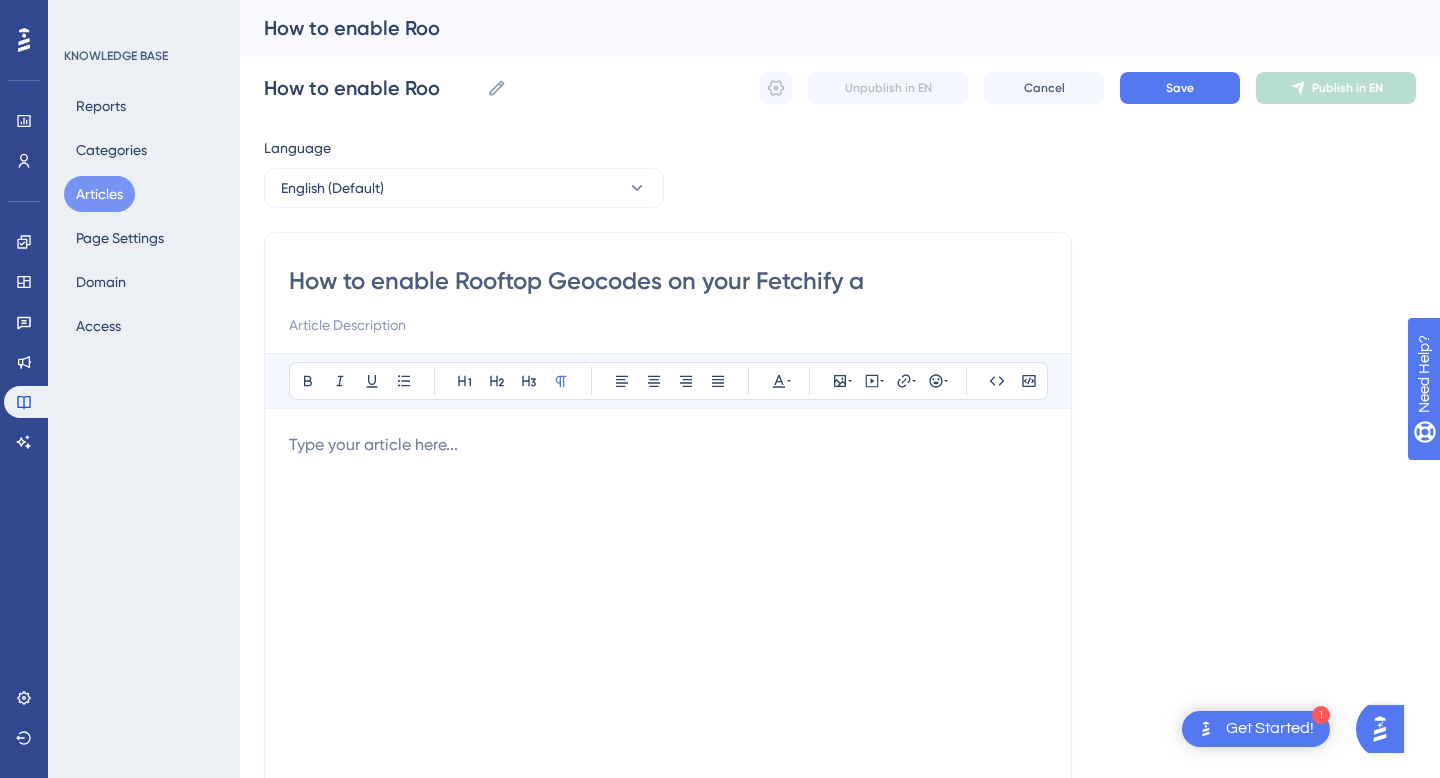 type on "How to enable Rooftop Geocodes on your Fetchify a" 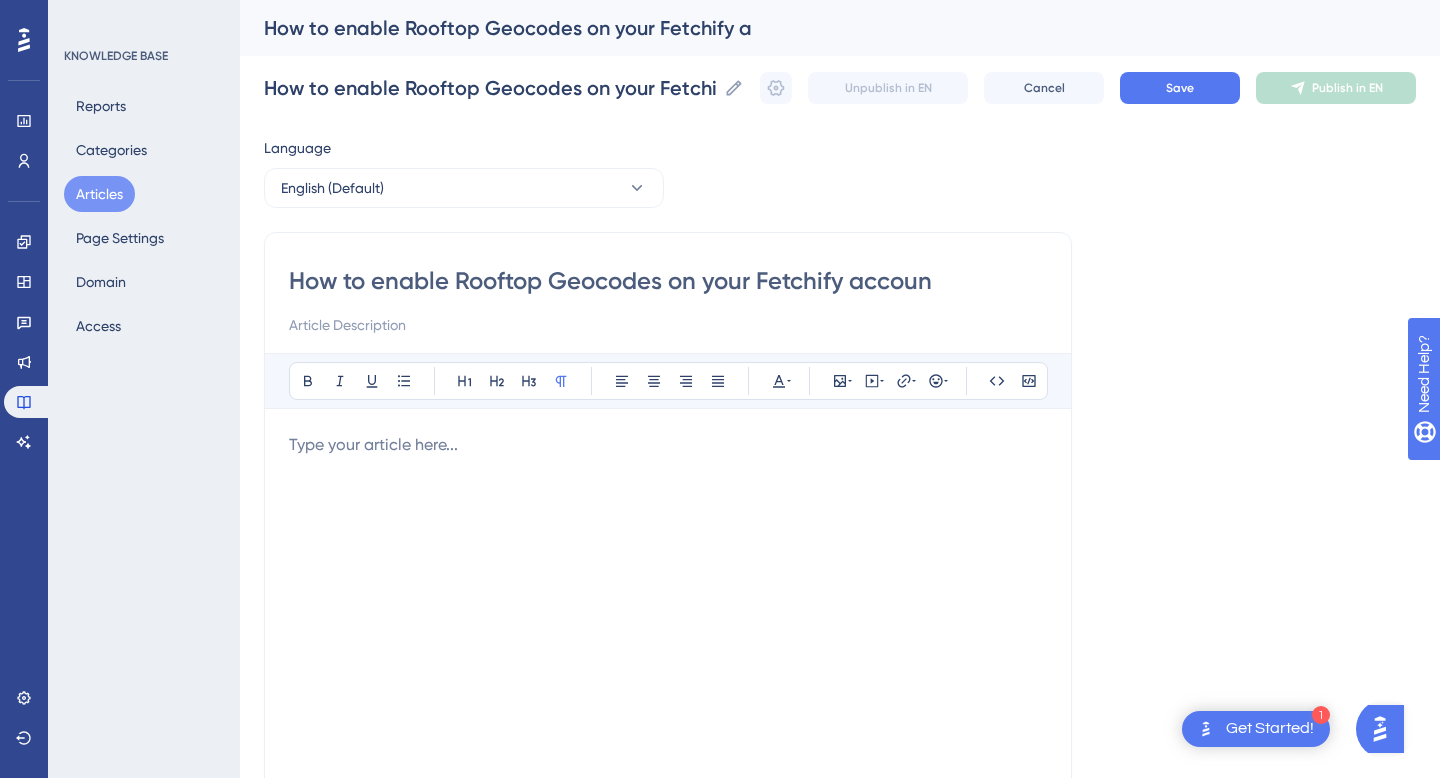 type on "How to enable Rooftop Geocodes on your Fetchify account" 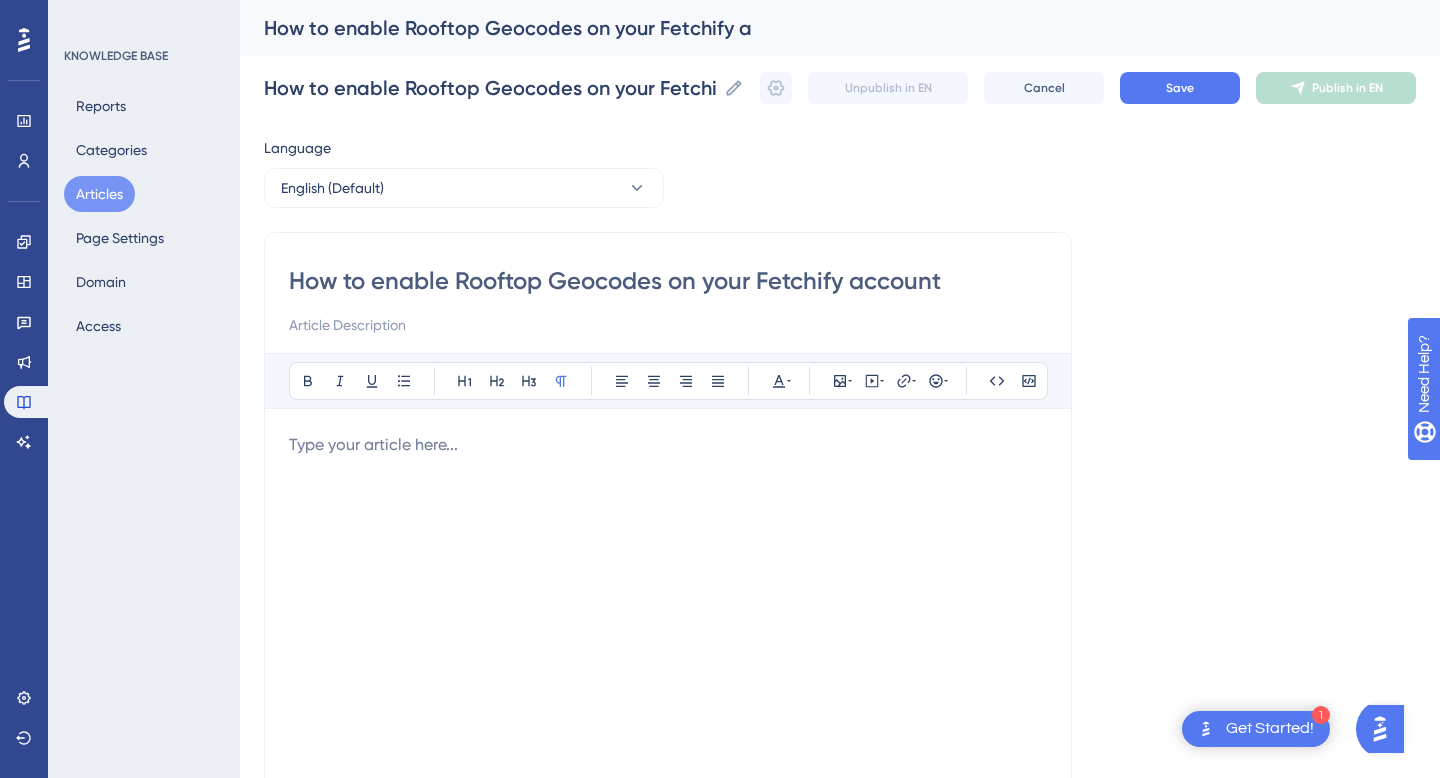 type on "How to enable Rooftop Geocodes on your Fetchify account" 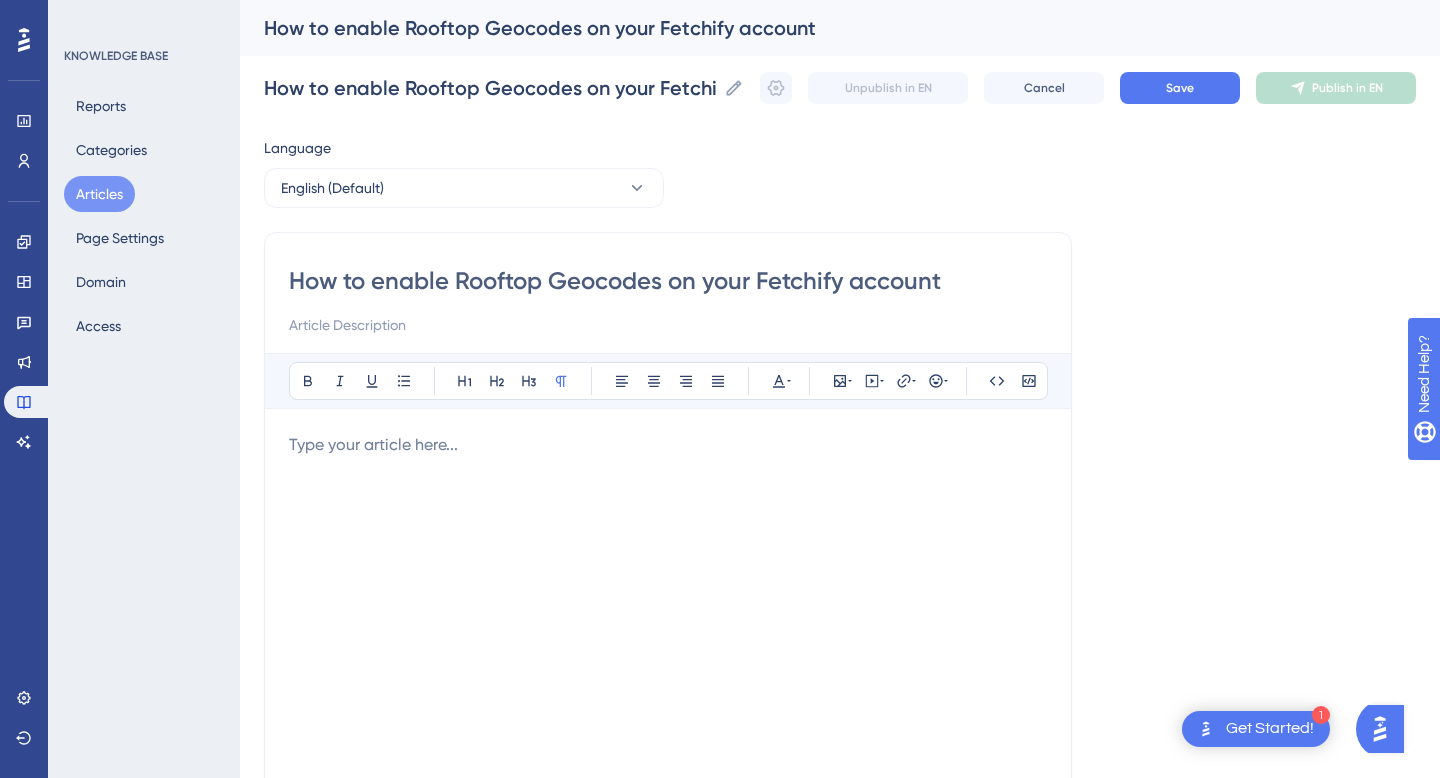 type on "How to enable Rooftop Geocodes on your Fetchify account" 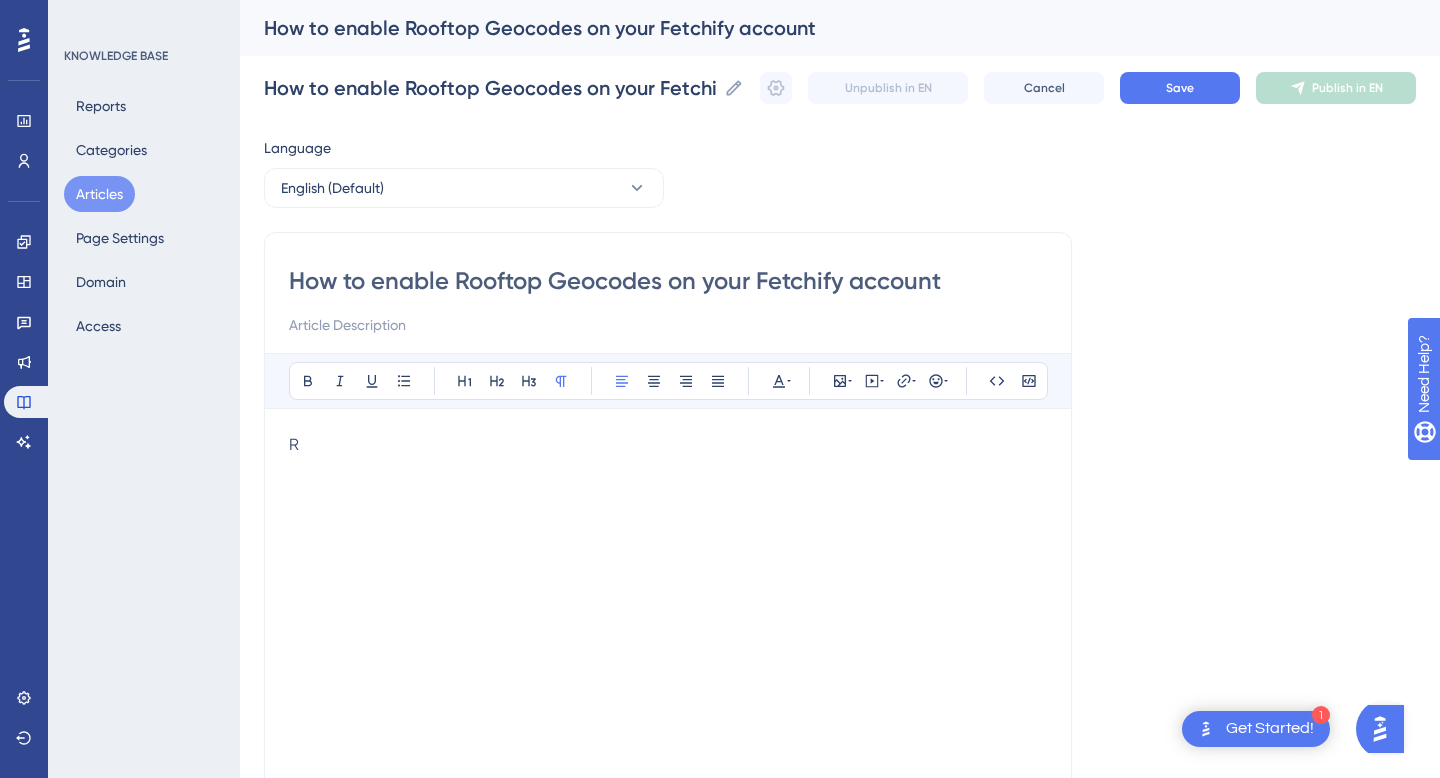 type 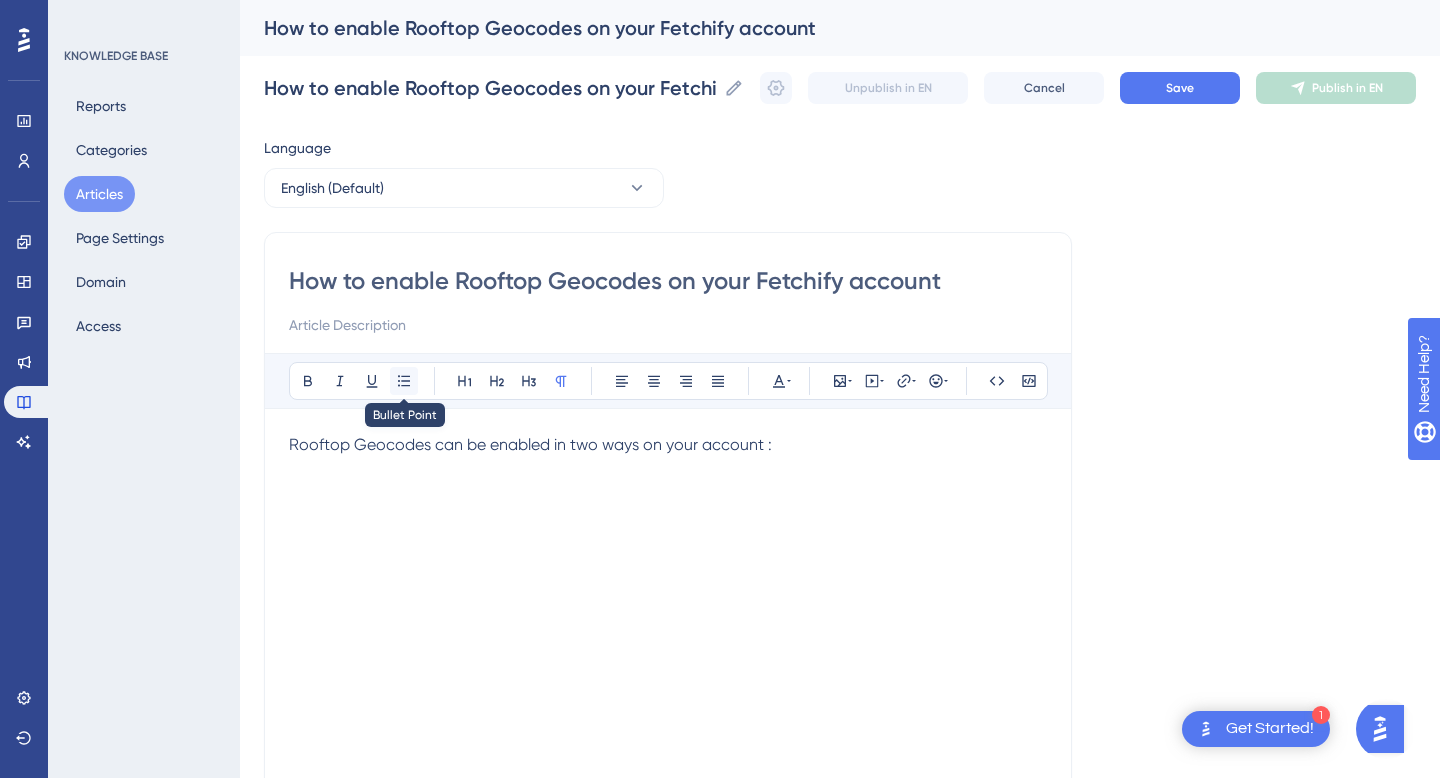 click 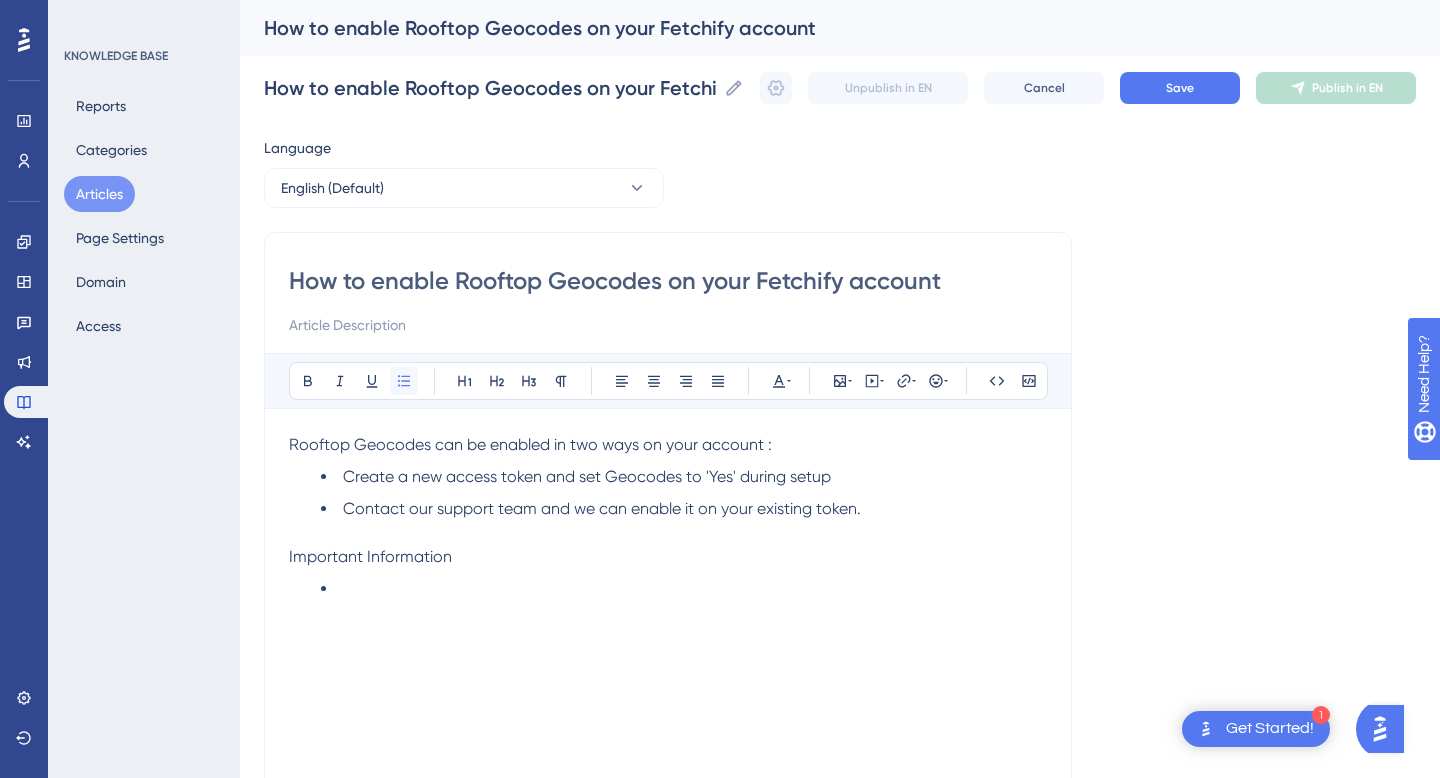 click 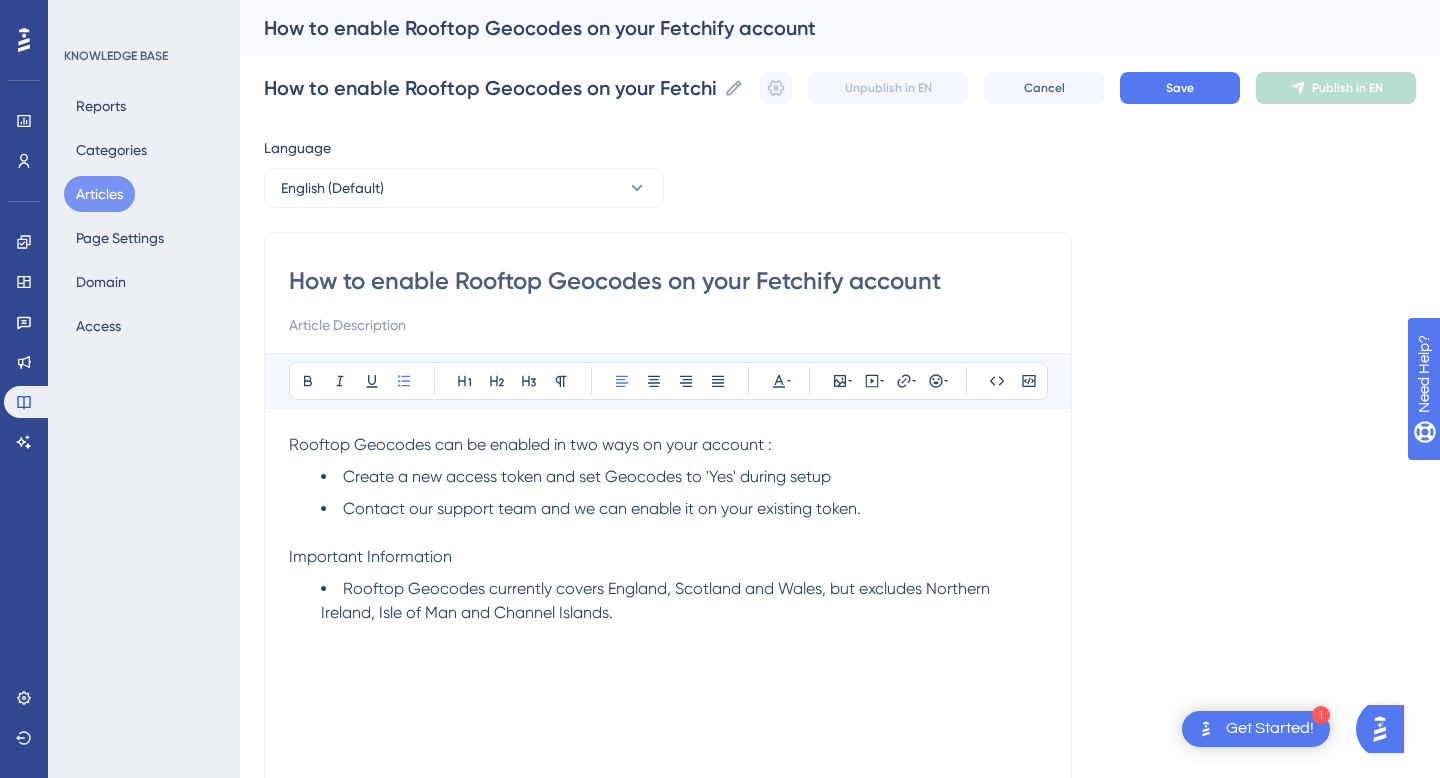 click on "Rooftop Geocodes currently covers England, Scotland and Wales, but excludes Northern Ireland, Isle of Man and Channel Islands." at bounding box center [657, 600] 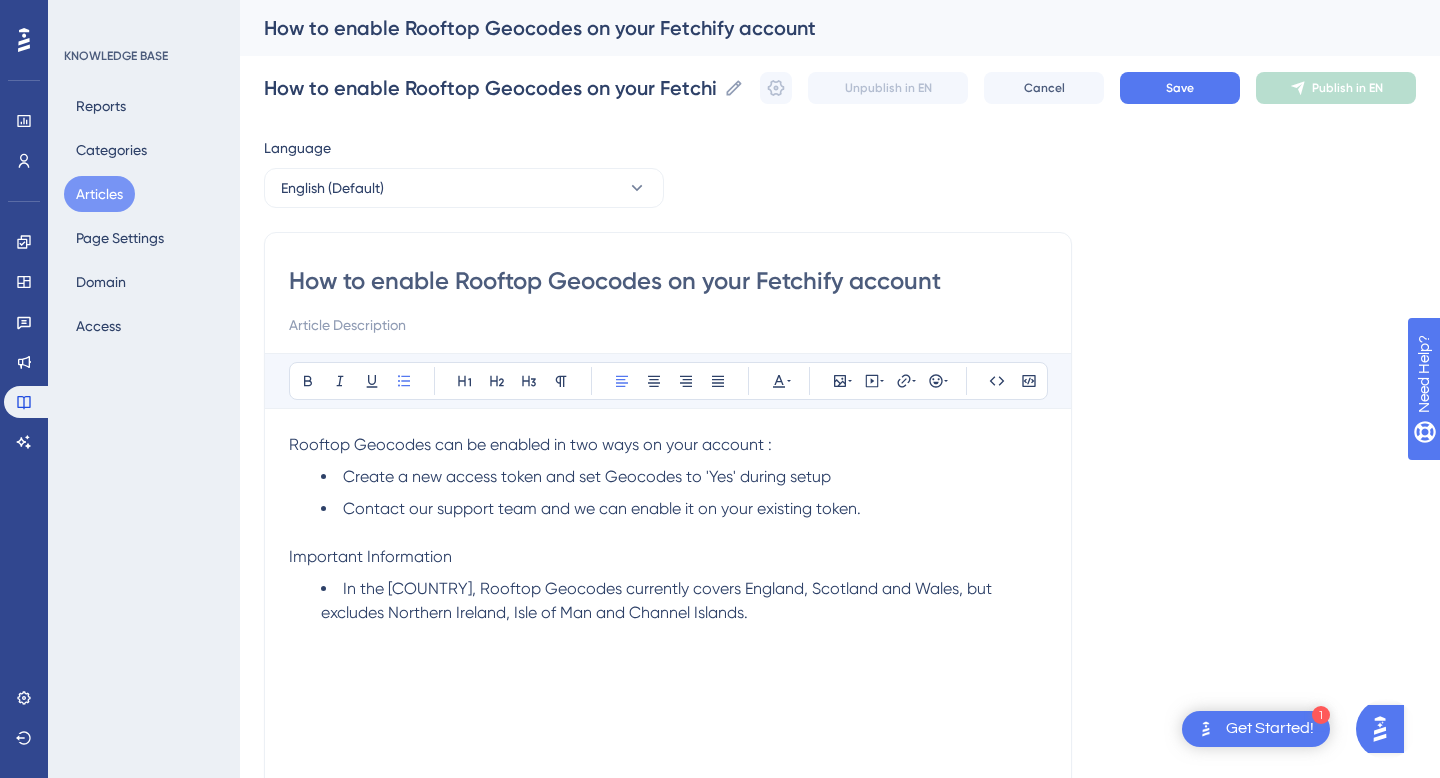 click on "In the [COUNTRY], Rooftop Geocodes currently covers England, Scotland and Wales, but excludes Northern Ireland, Isle of Man and Channel Islands." at bounding box center (684, 601) 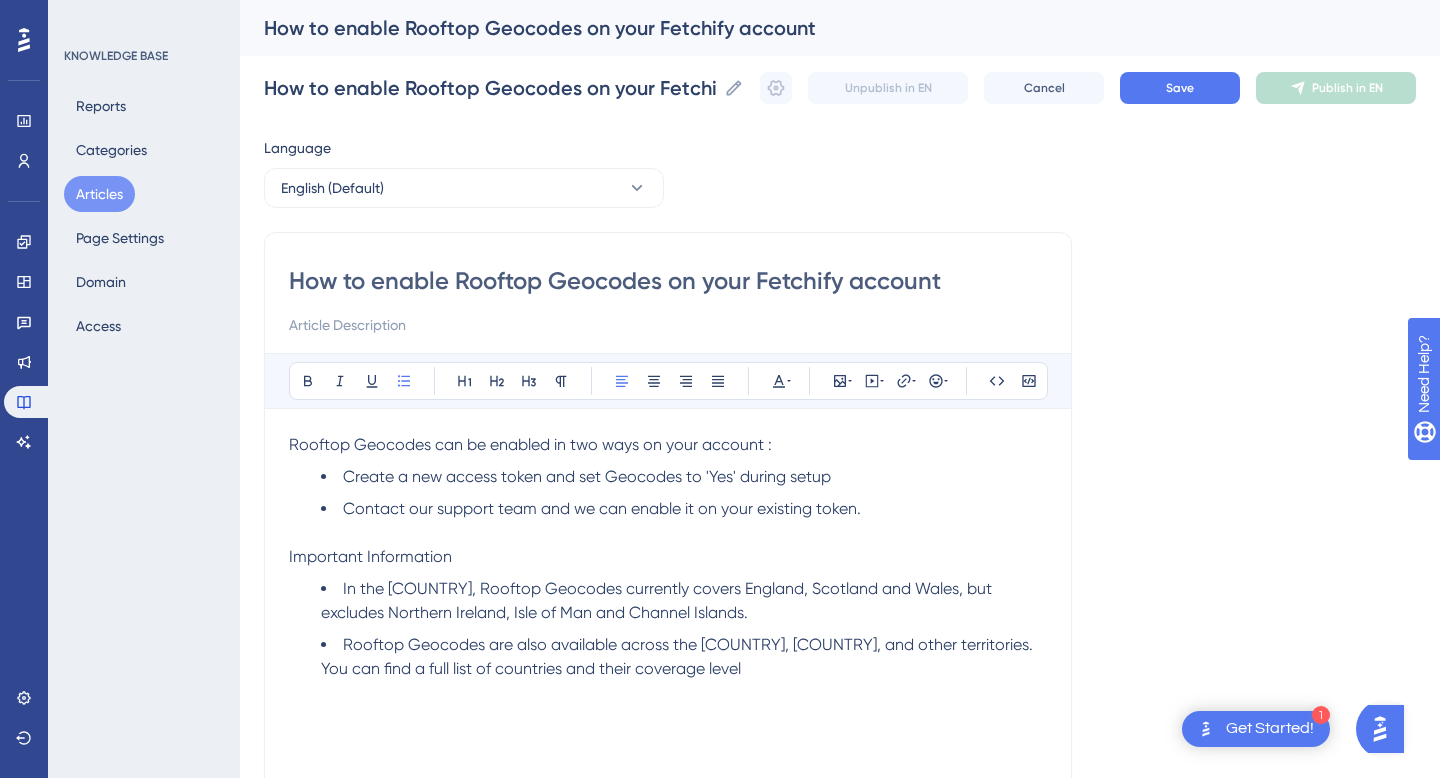 click on "Rooftop Geocodes are also available across the [COUNTRY], [COUNTRY], and other territories. You can find a full list of countries and their coverage level" at bounding box center [684, 657] 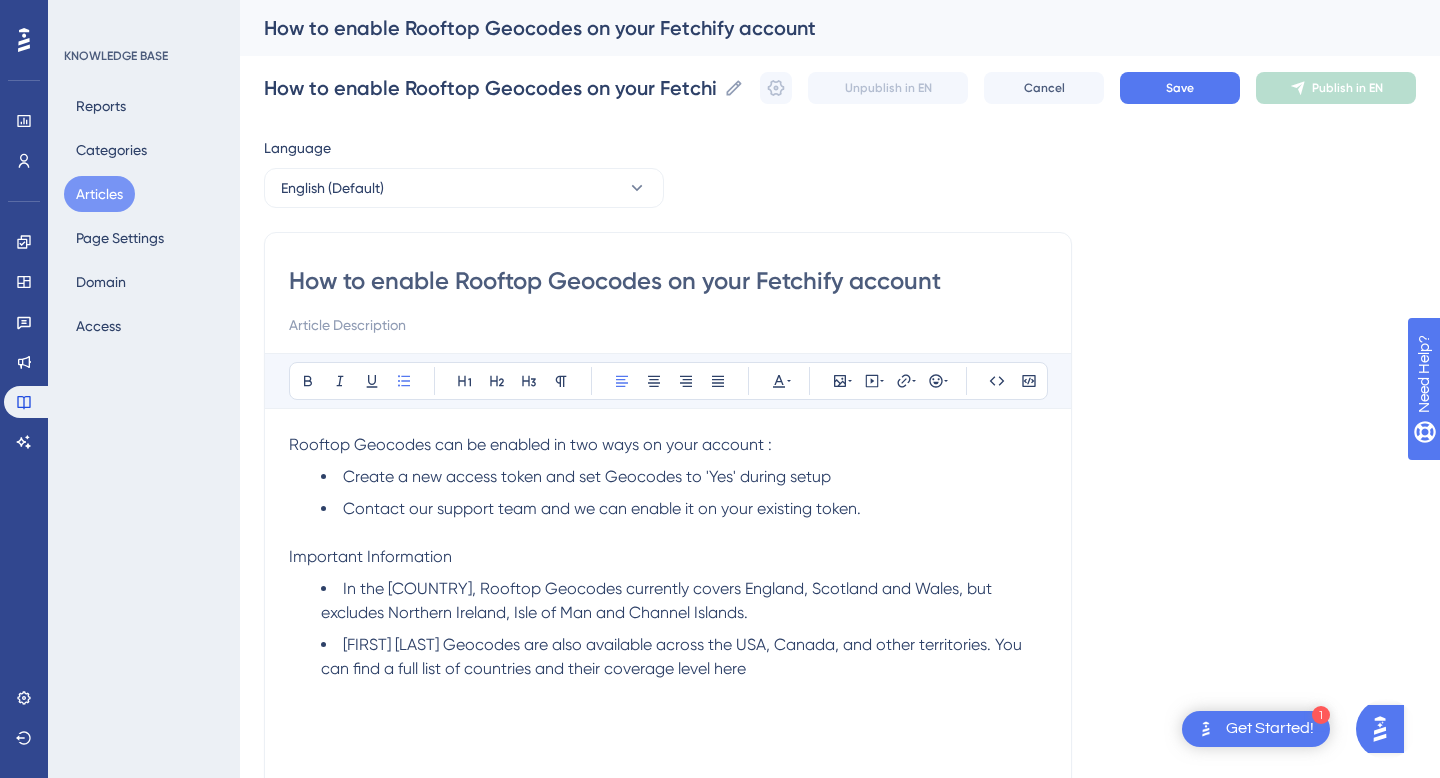 click on "In the [COUNTRY], Rooftop Geocodes currently covers England, Scotland and Wales, but excludes Northern Ireland, Isle of Man and Channel Islands." at bounding box center (658, 600) 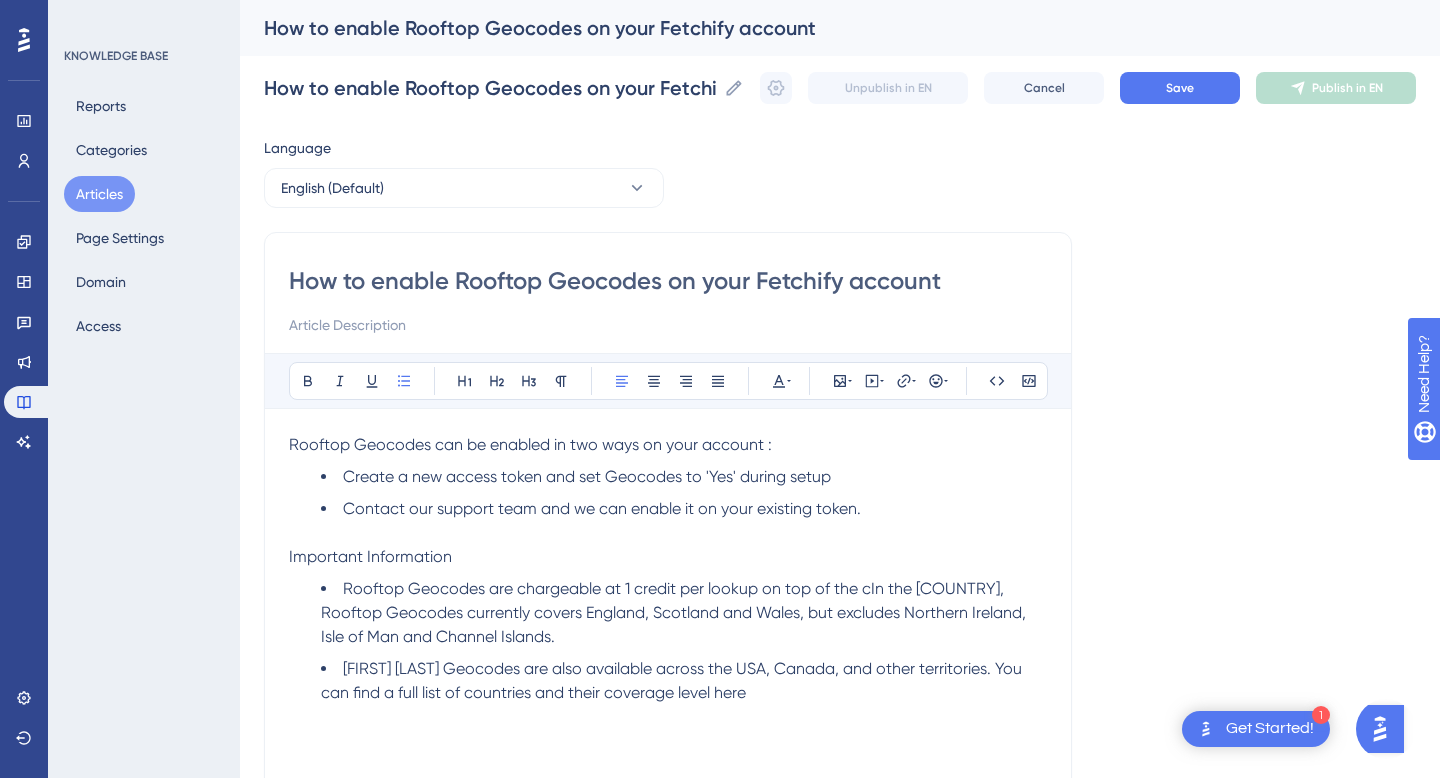 click on "Rooftop Geocodes are chargeable at 1 credit per lookup on top of the cIn the [COUNTRY], Rooftop Geocodes currently covers England, Scotland and Wales, but excludes Northern Ireland, Isle of Man and Channel Islands." at bounding box center [675, 612] 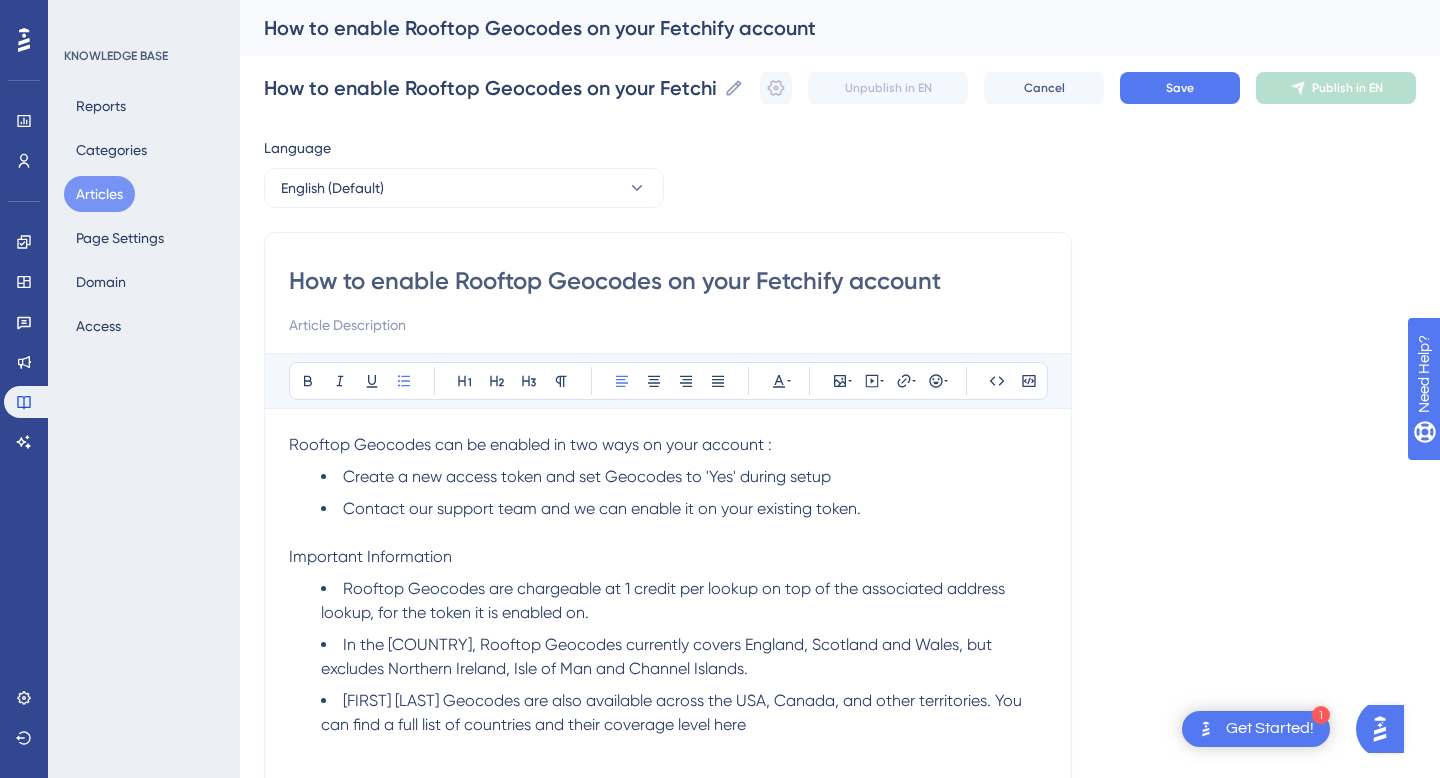click on "Rooftop Geocodes are chargeable at 1 credit per lookup on top of the associated address lookup, for the token it is enabled on." at bounding box center [665, 600] 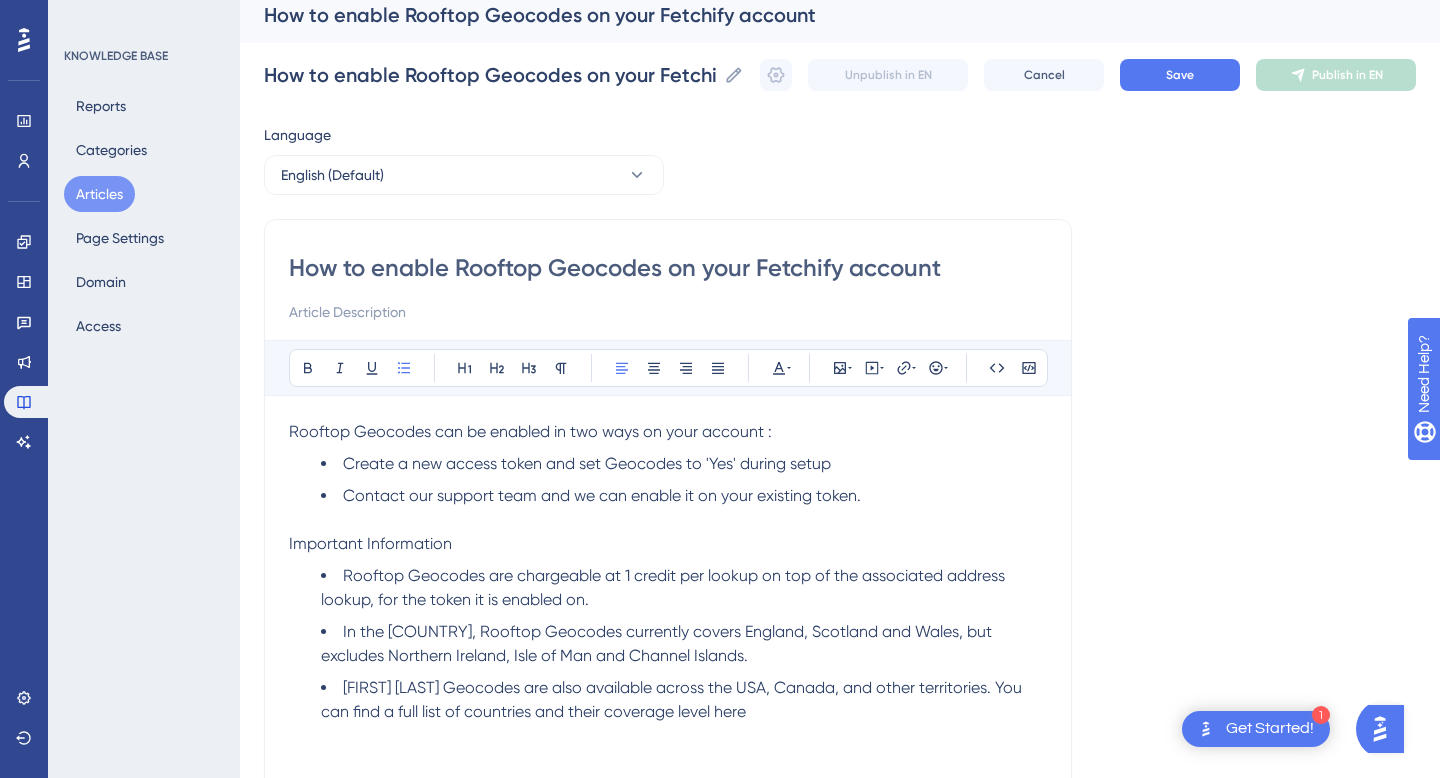 scroll, scrollTop: 0, scrollLeft: 0, axis: both 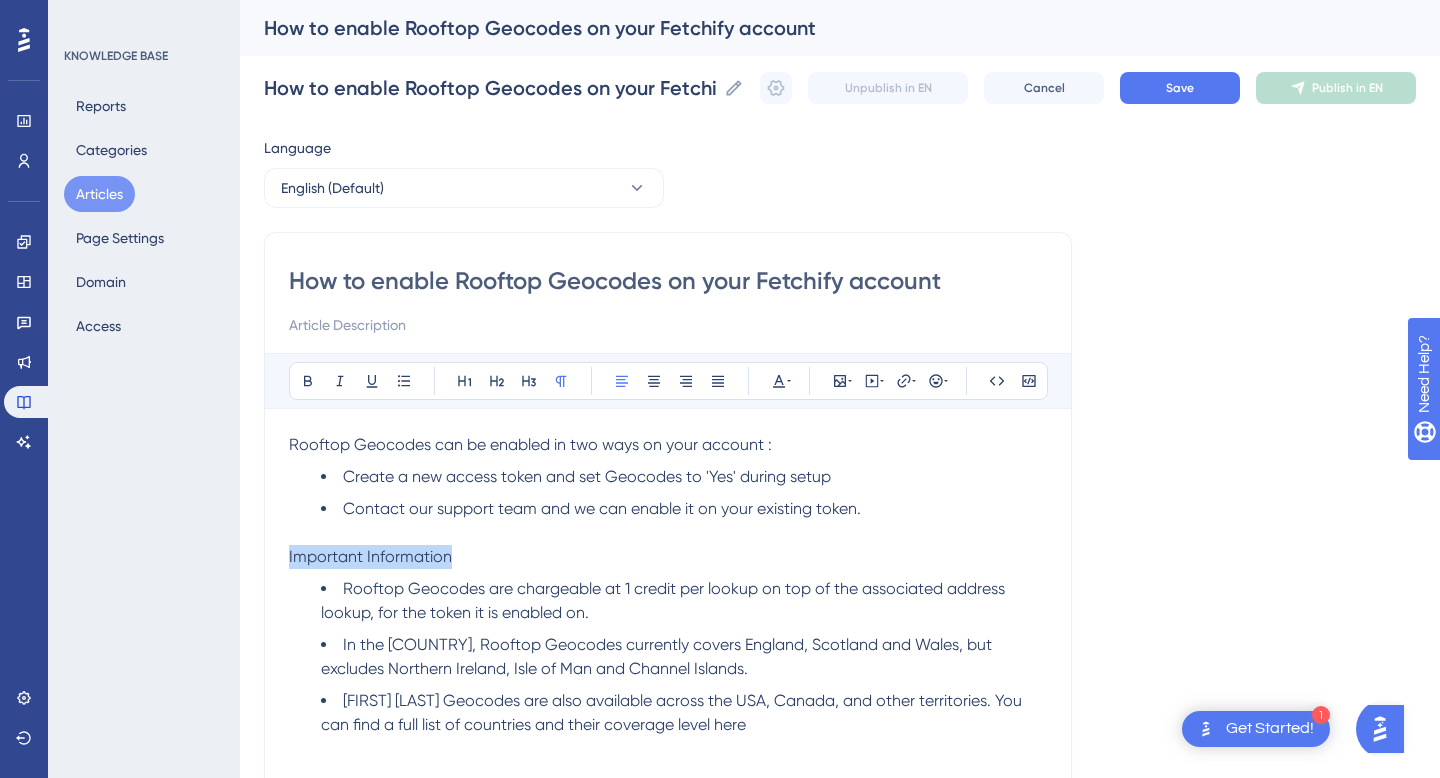 drag, startPoint x: 463, startPoint y: 559, endPoint x: 242, endPoint y: 552, distance: 221.11082 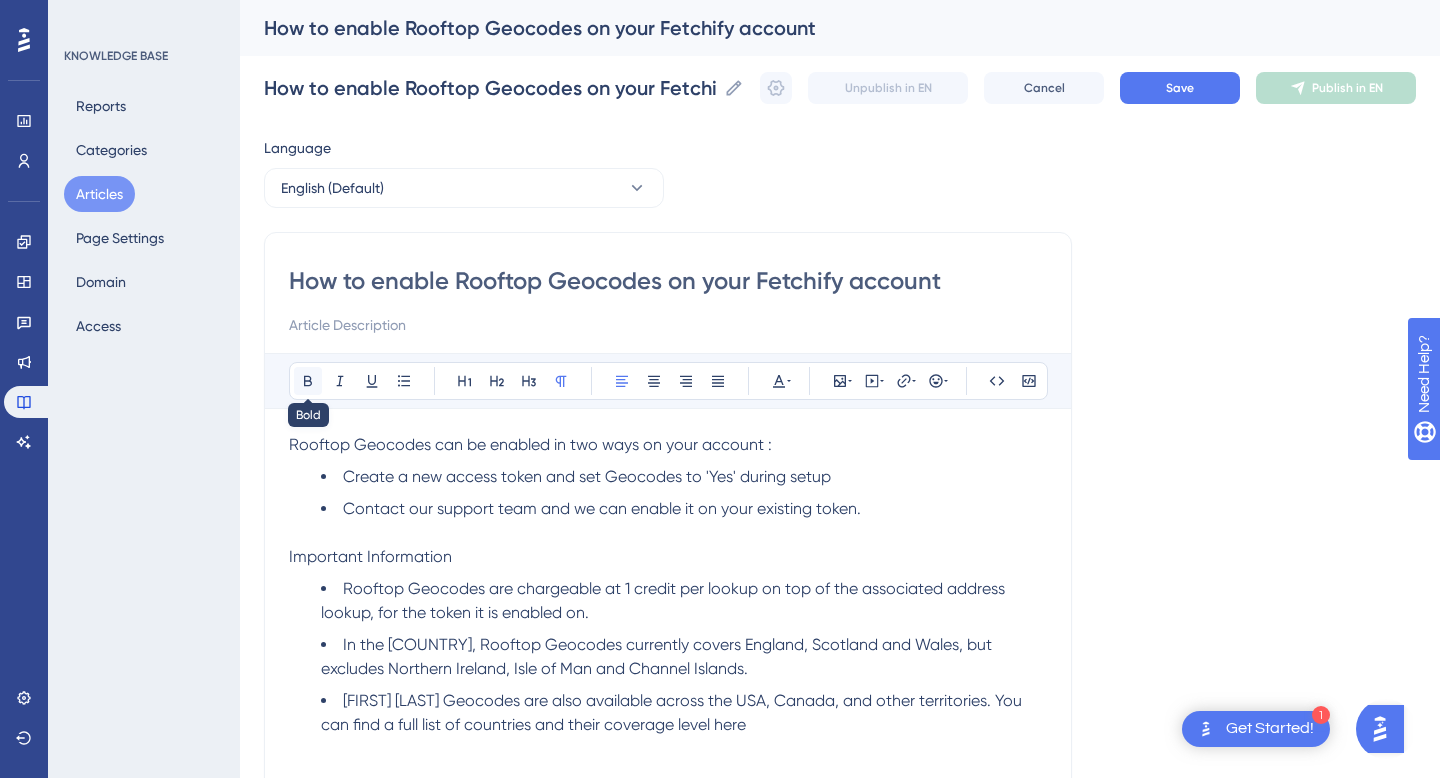 click 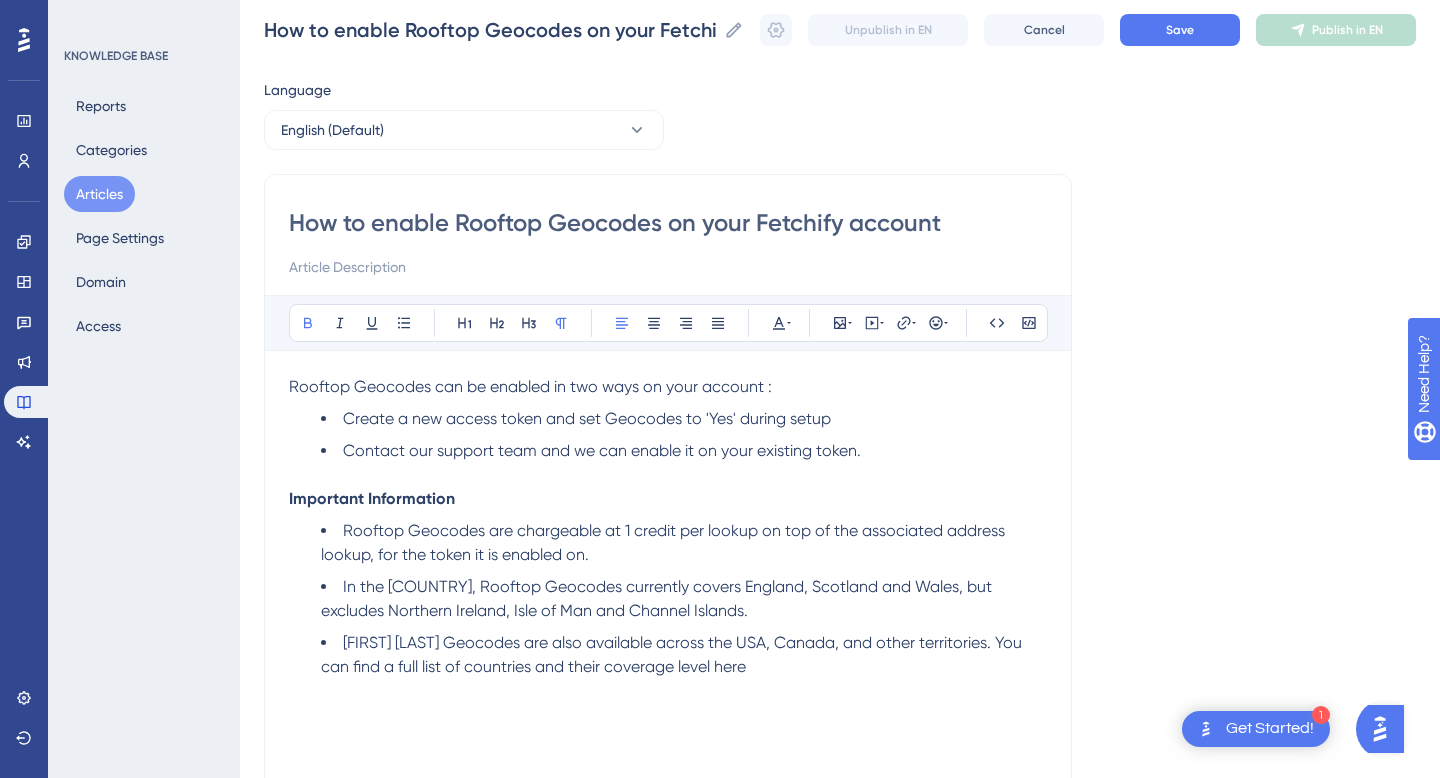 scroll, scrollTop: 65, scrollLeft: 0, axis: vertical 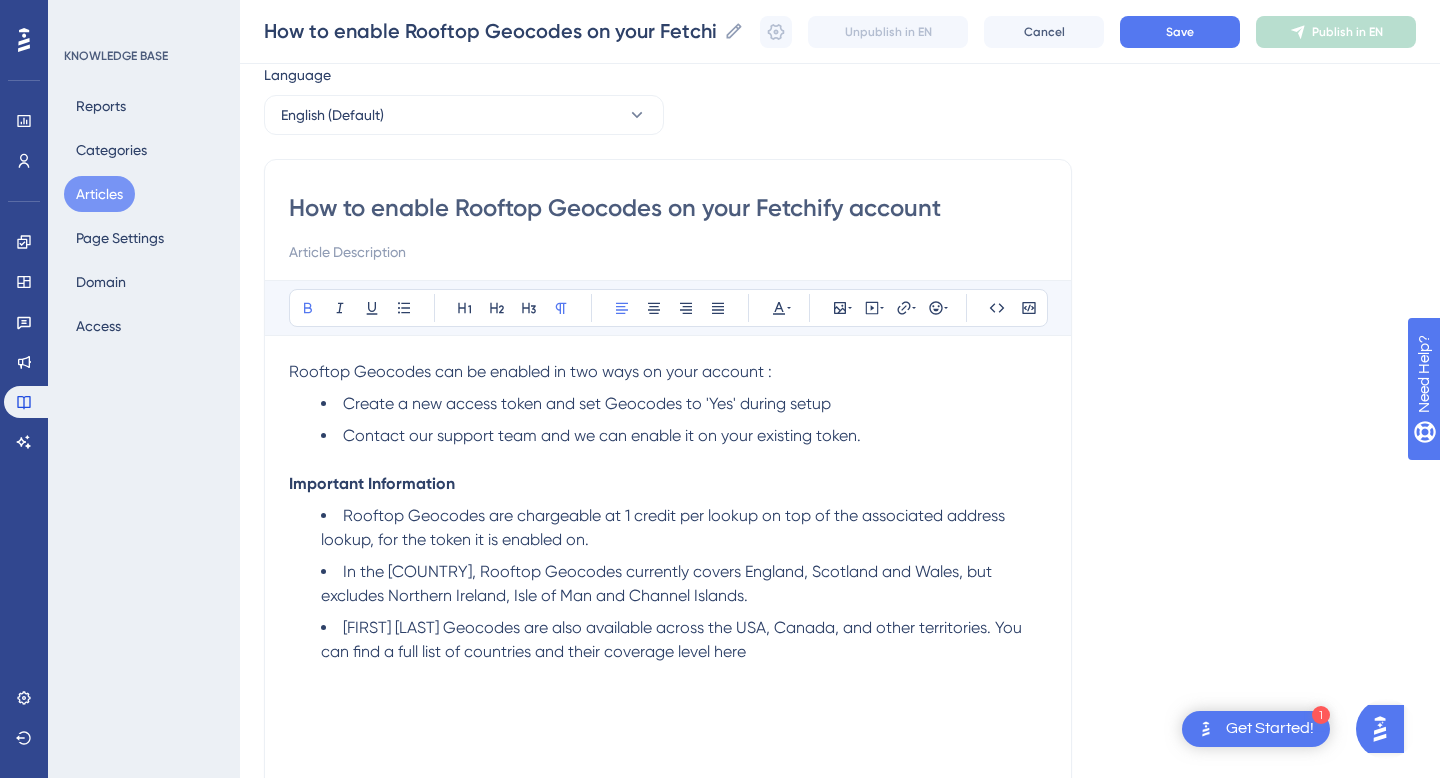 click on "[FIRST] [LAST] Geocodes are also available across the USA, Canada, and other territories. You can find a full list of countries and their coverage level here" at bounding box center [684, 640] 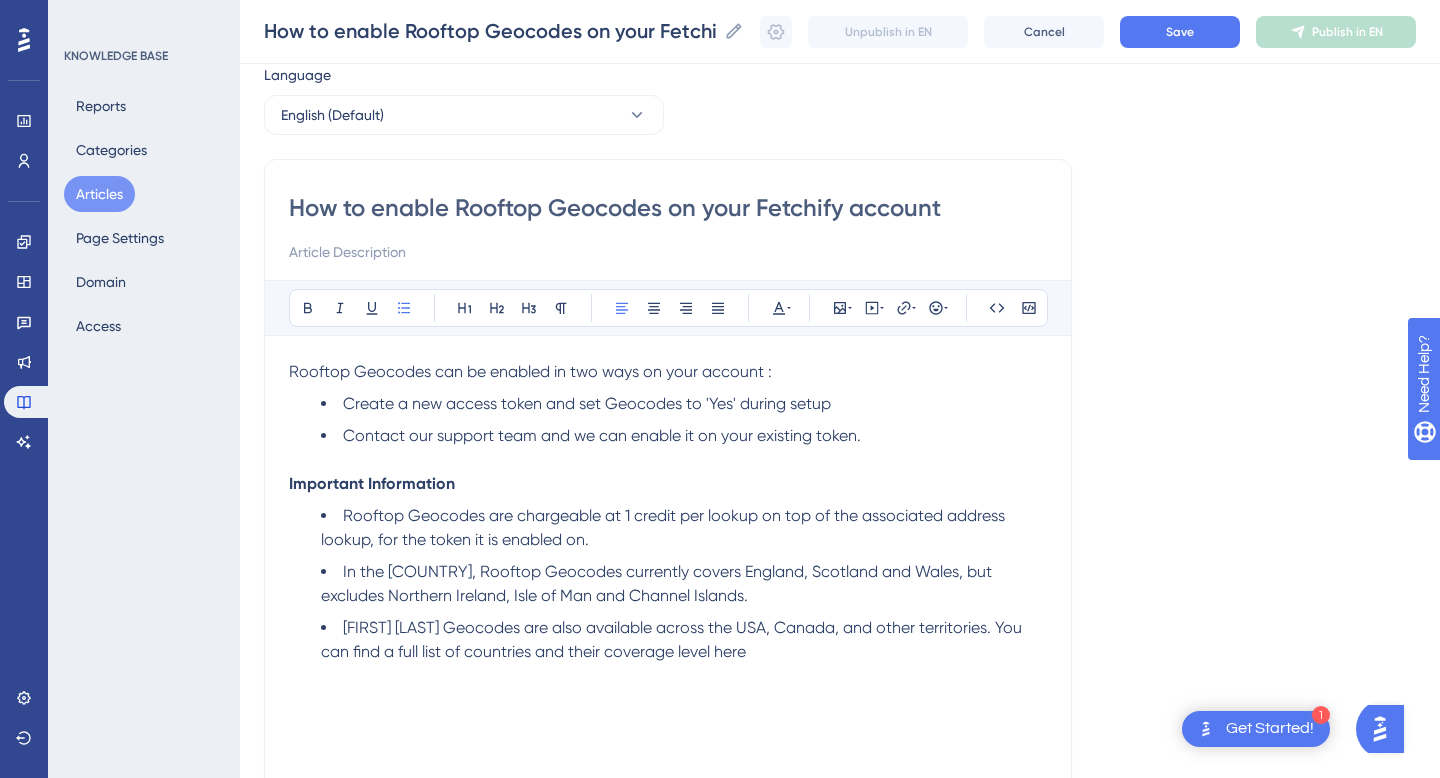 click on "Rooftop Geocodes are chargeable at 1 credit per lookup on top of the associated address lookup, for the token it is enabled on." at bounding box center [684, 528] 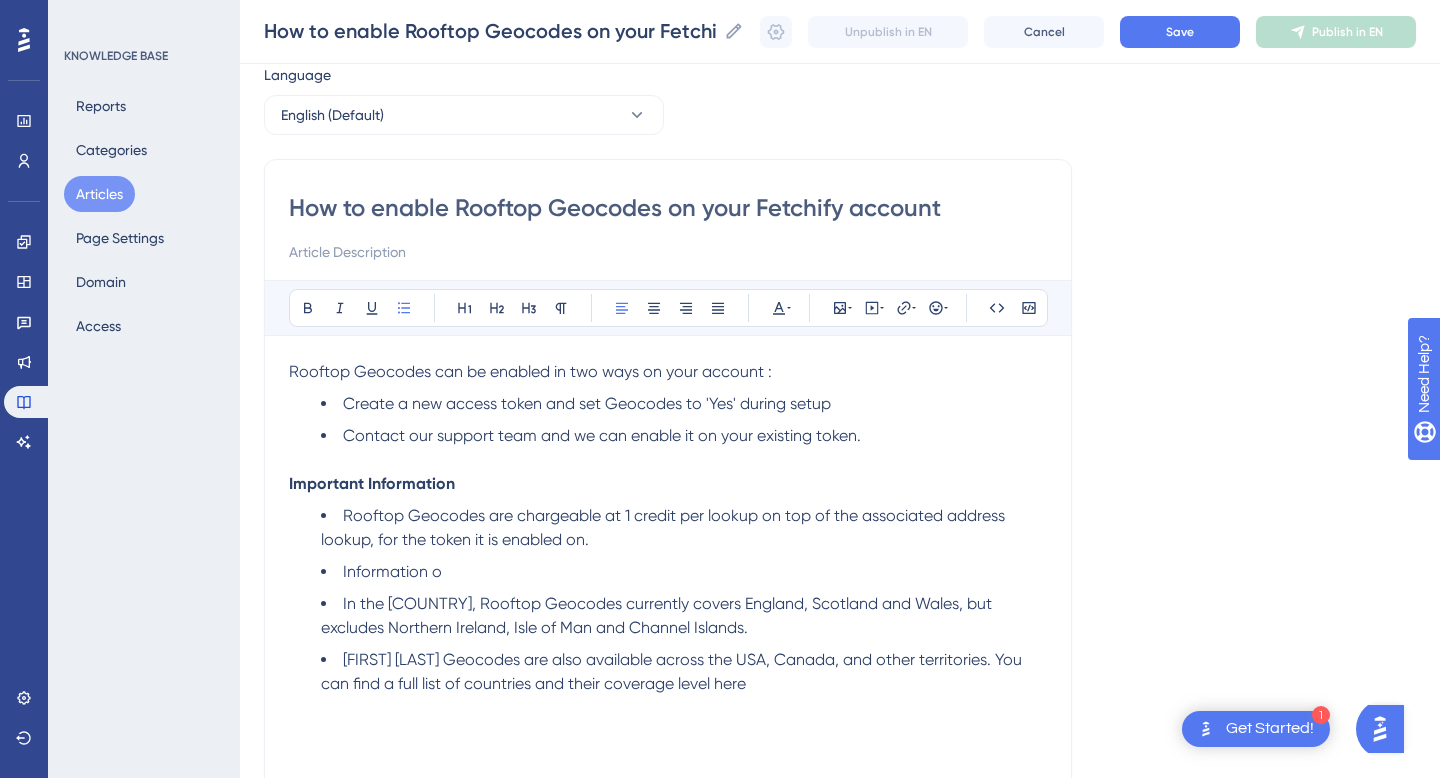 click on "Information o" at bounding box center [392, 571] 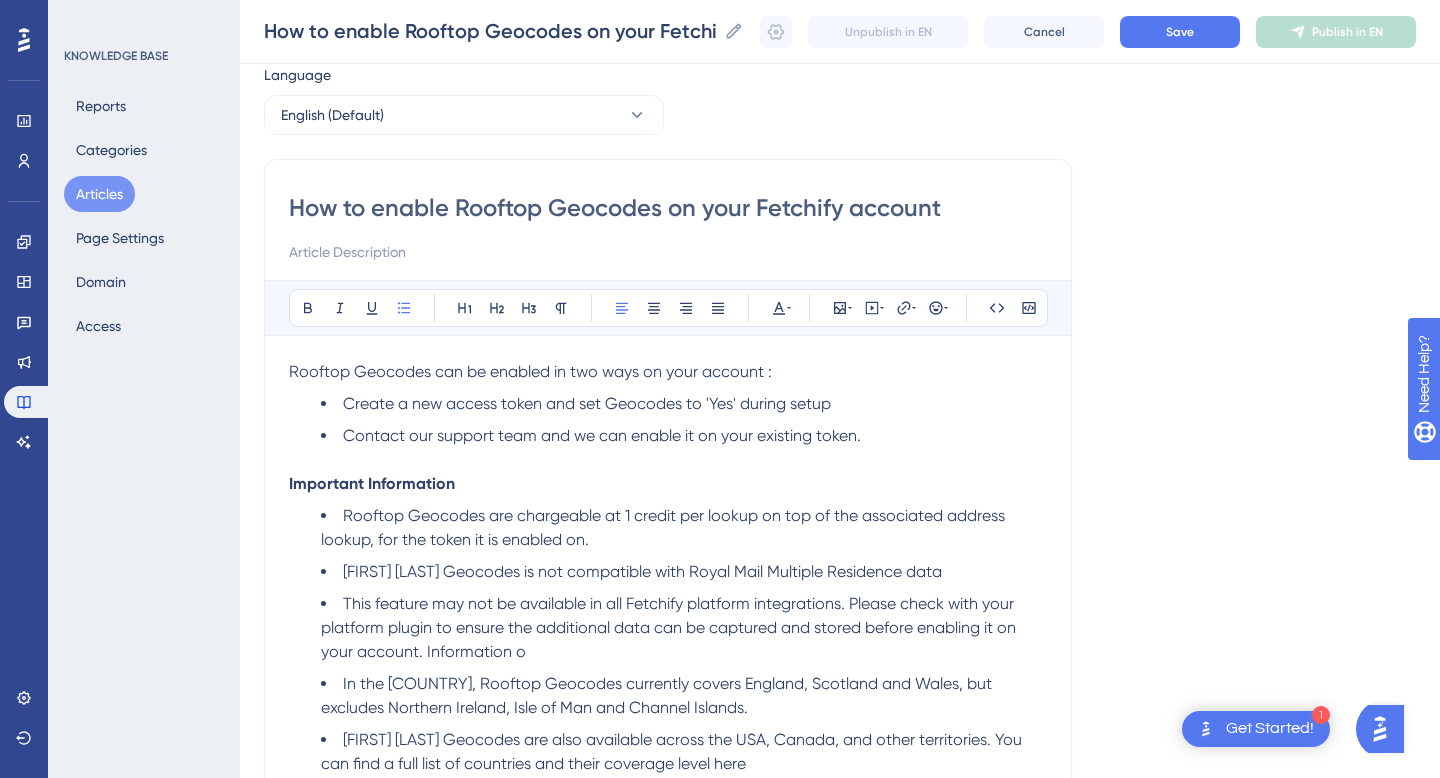 click on "This feature may not be available in all Fetchify platform integrations. Please check with your platform plugin to ensure the additional data can be captured and stored before enabling it on your account. Information o" at bounding box center [684, 628] 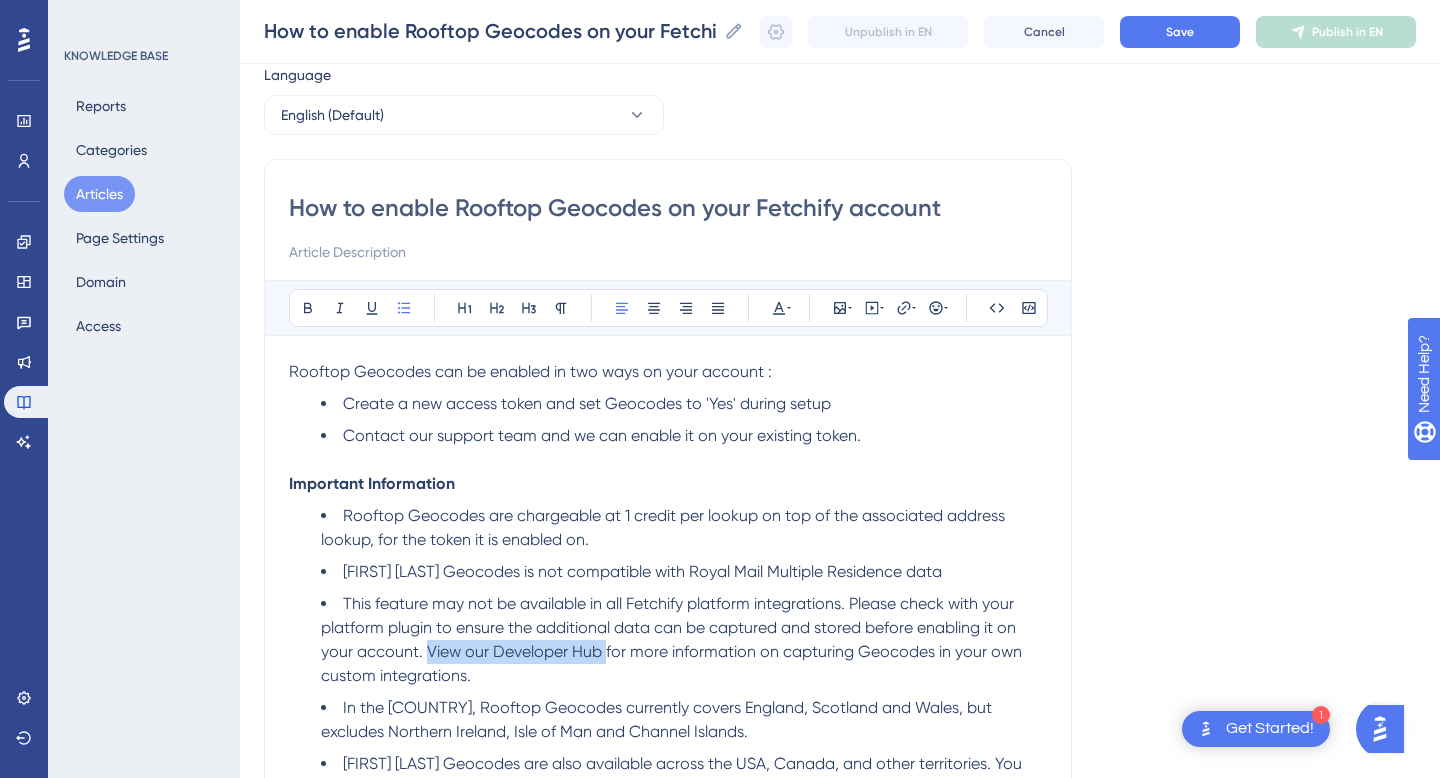 drag, startPoint x: 602, startPoint y: 654, endPoint x: 425, endPoint y: 644, distance: 177.28226 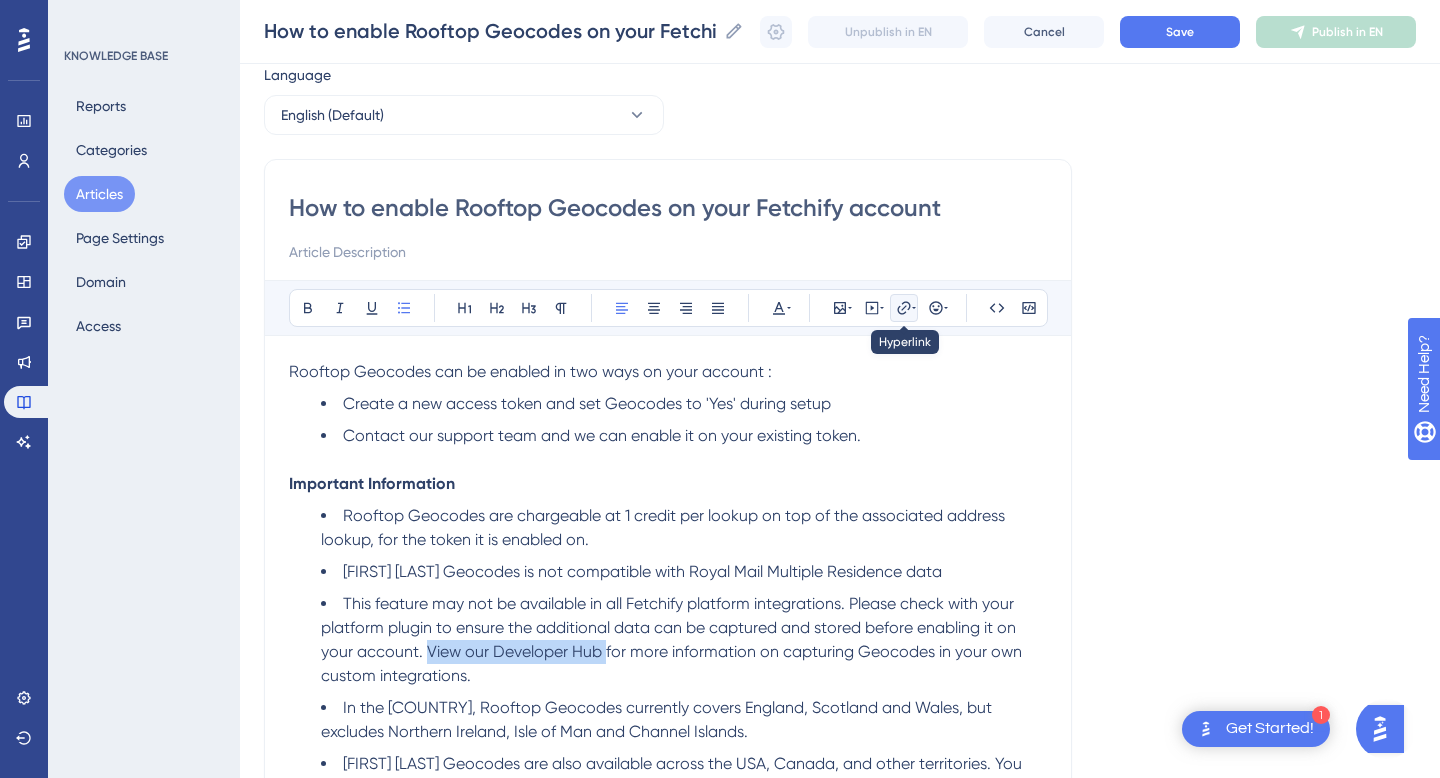 click 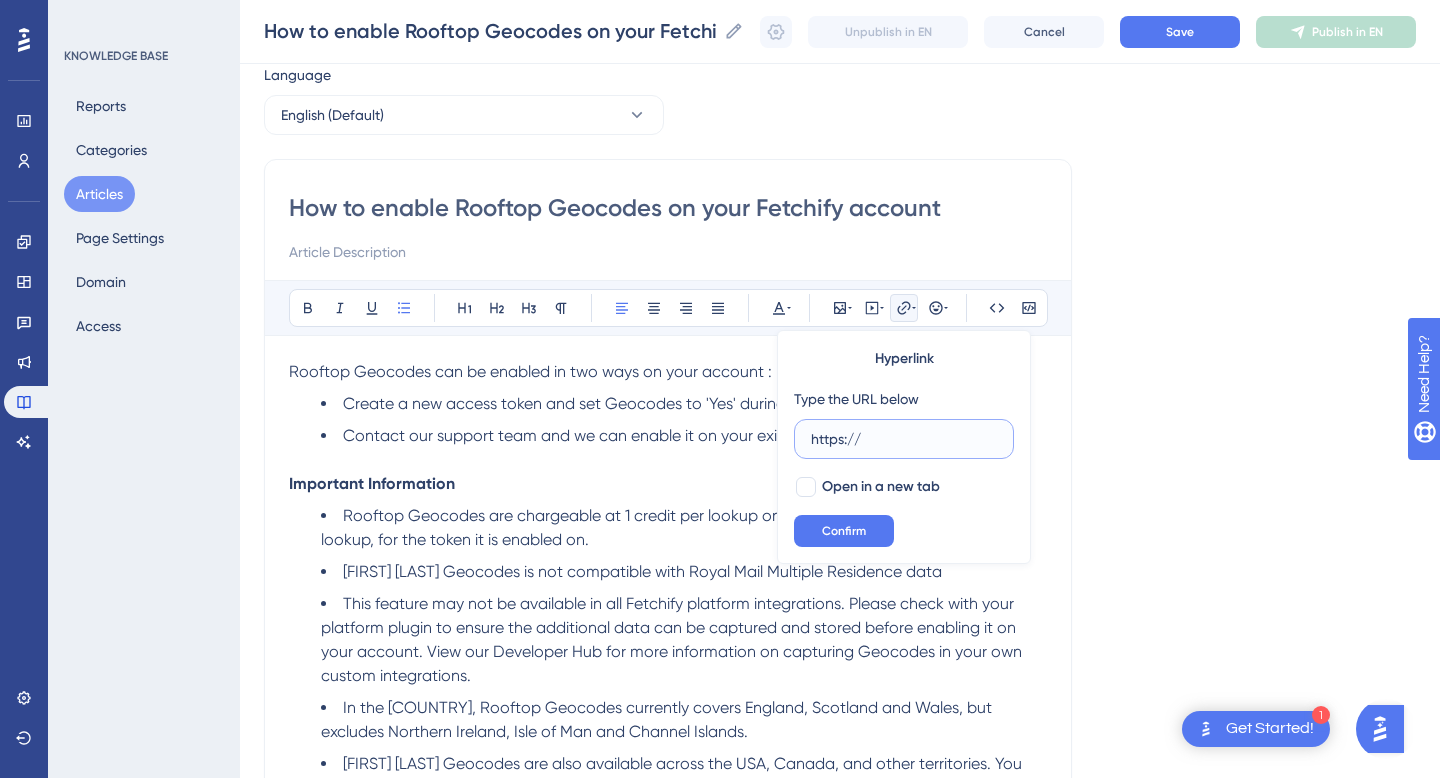 drag, startPoint x: 877, startPoint y: 440, endPoint x: 759, endPoint y: 439, distance: 118.004234 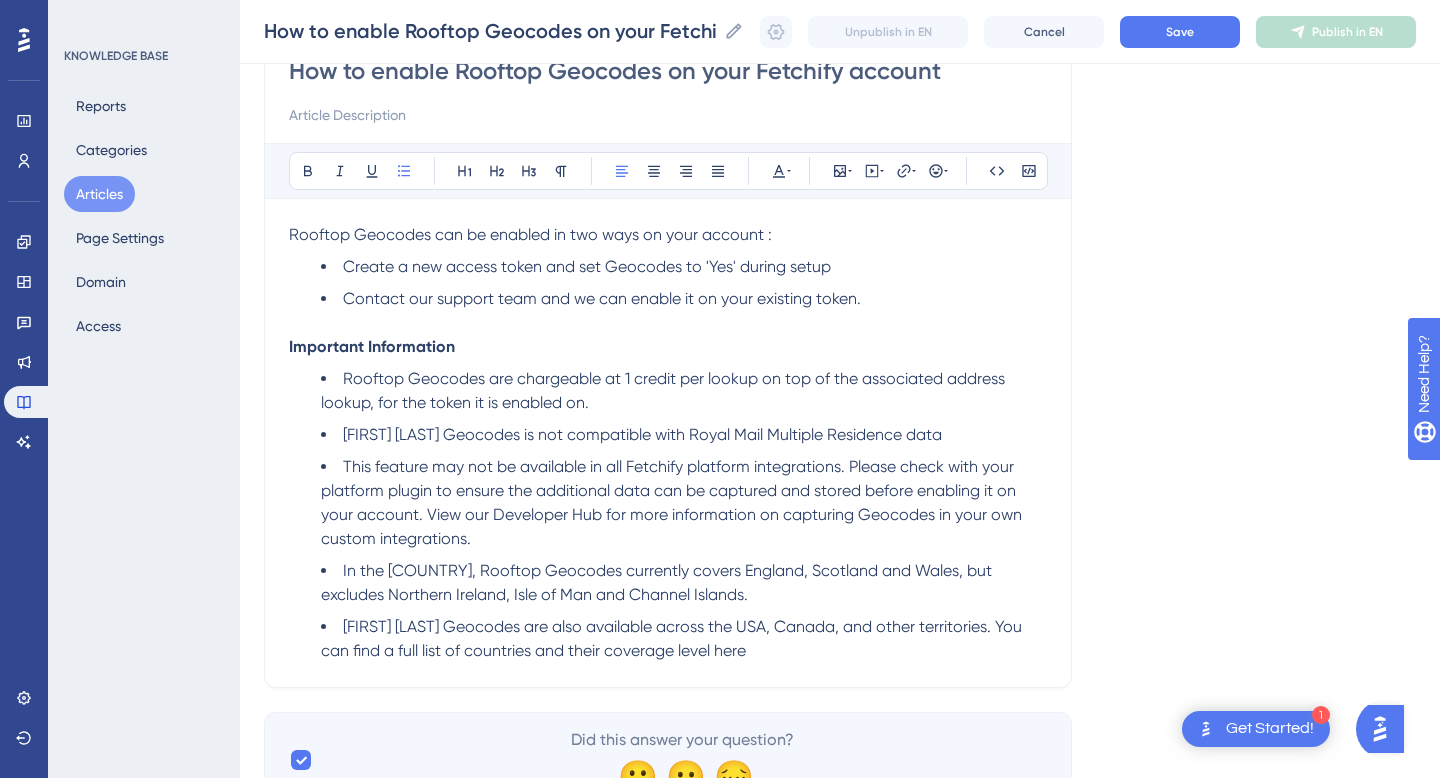 scroll, scrollTop: 206, scrollLeft: 0, axis: vertical 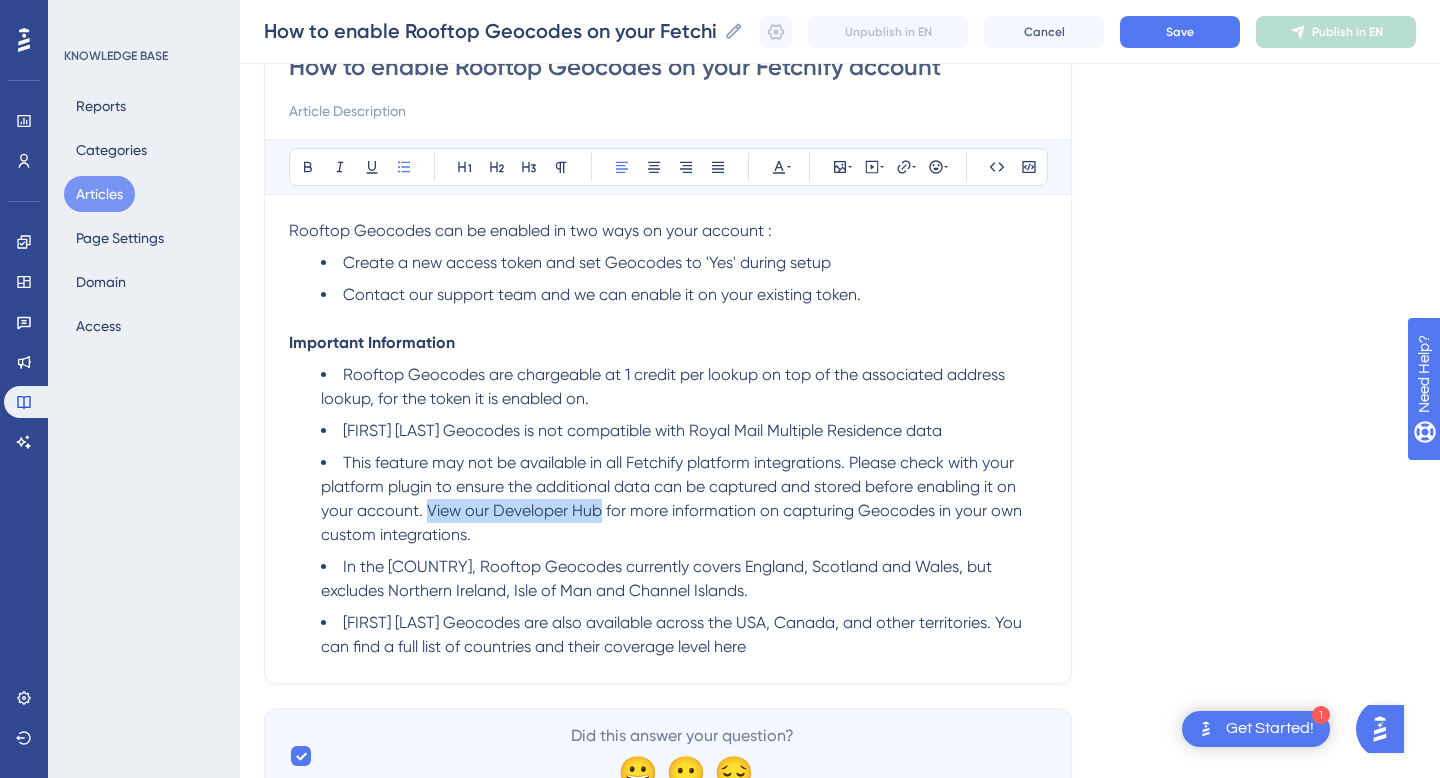 drag, startPoint x: 425, startPoint y: 510, endPoint x: 602, endPoint y: 513, distance: 177.02542 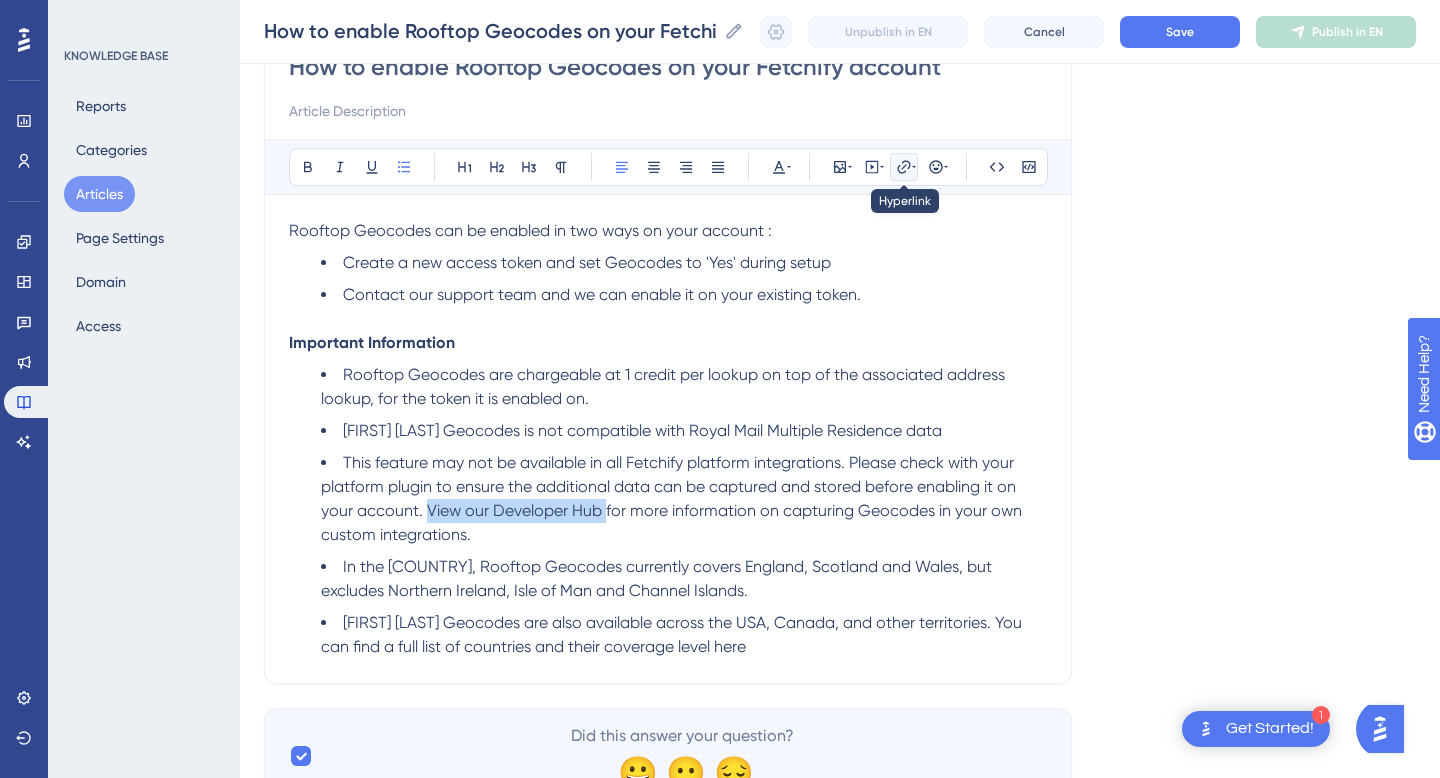 click 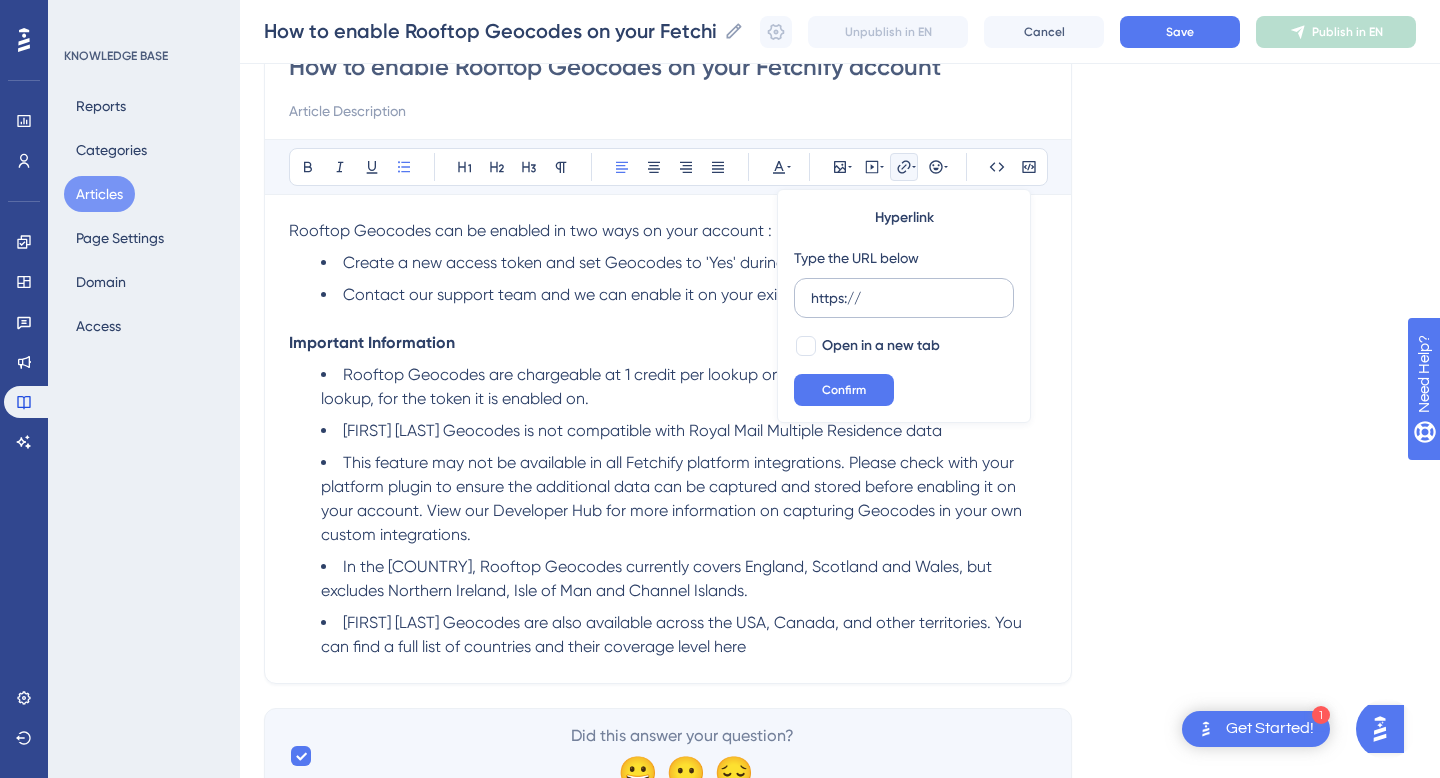 type on "https://https://docs.fetchify.com/json-api/address-auto-complete.html#query-parameters-2" 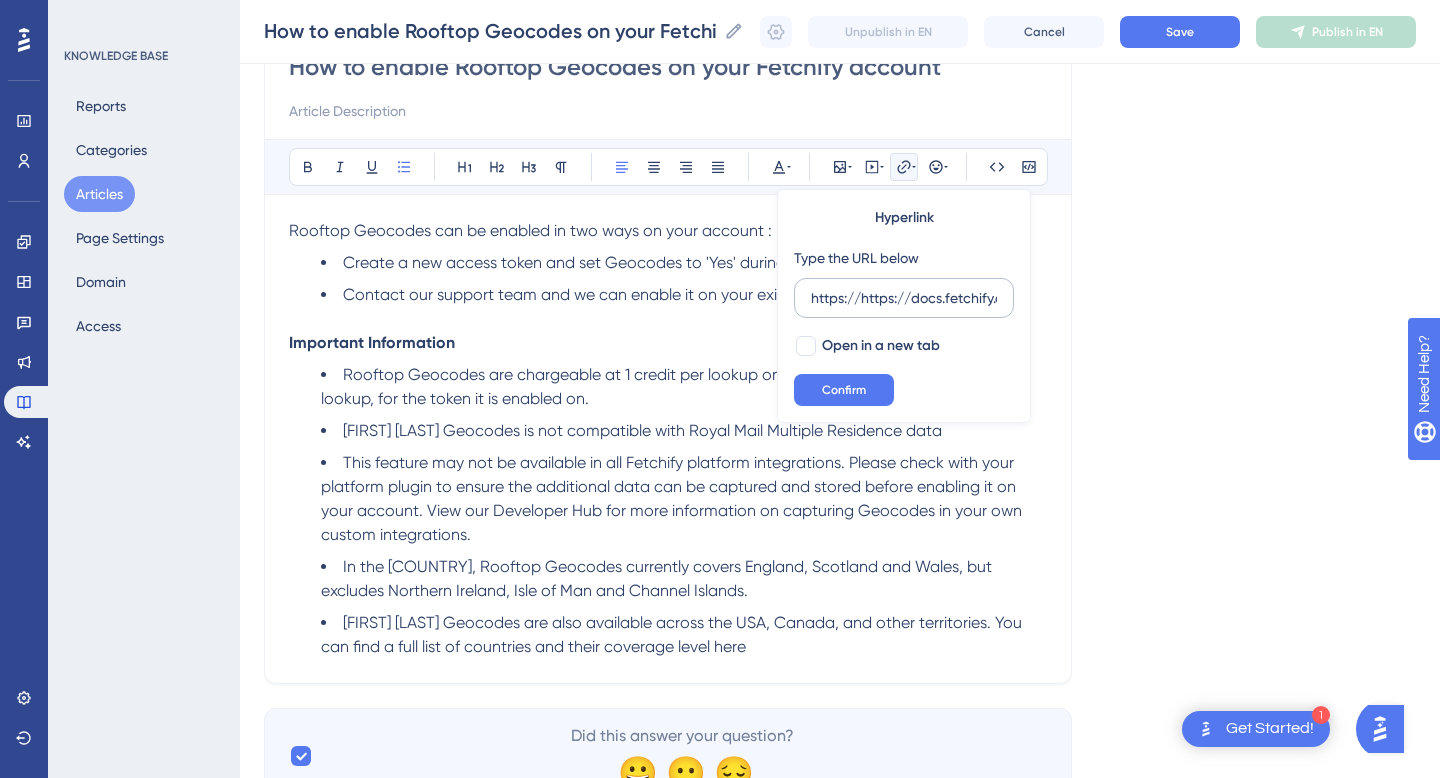 scroll, scrollTop: 0, scrollLeft: 424, axis: horizontal 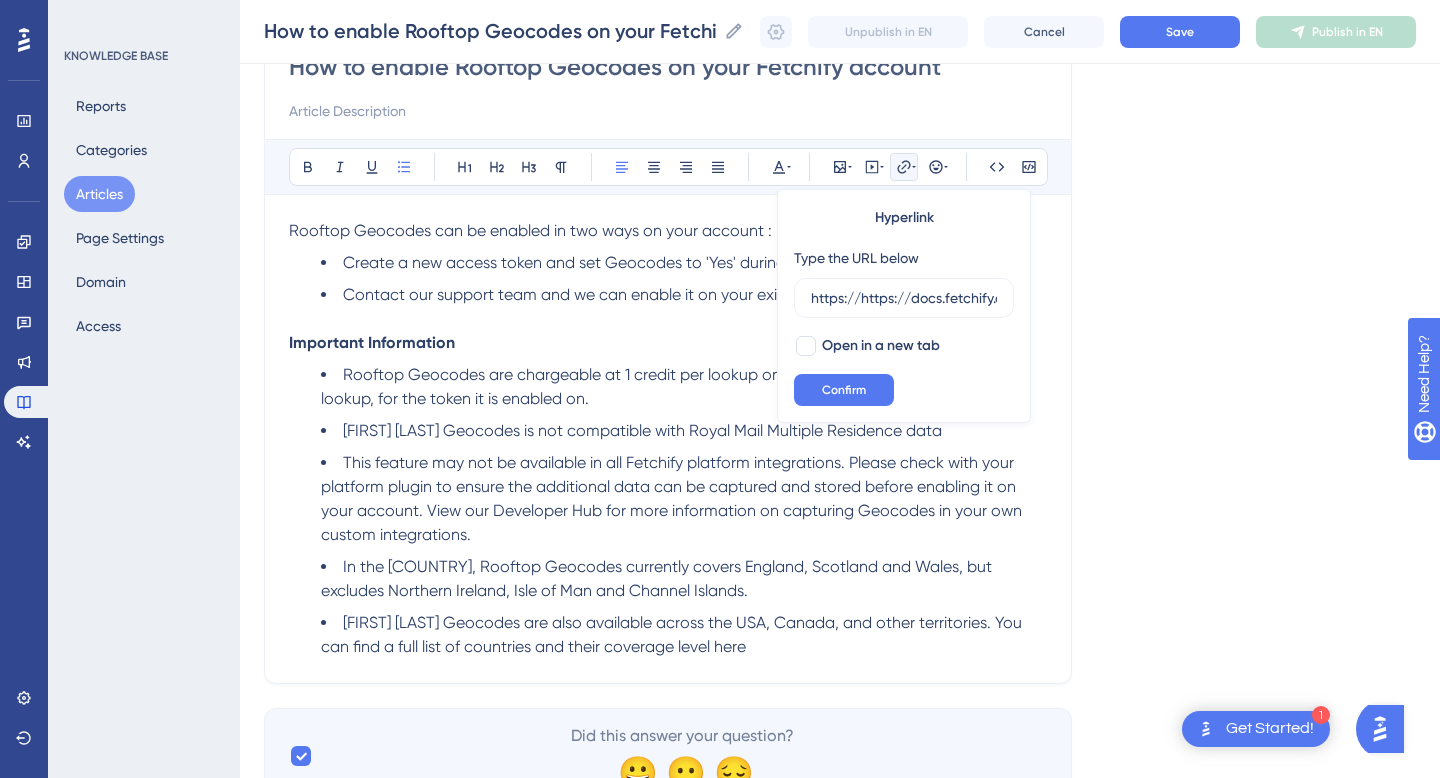 drag, startPoint x: 876, startPoint y: 300, endPoint x: 761, endPoint y: 296, distance: 115.06954 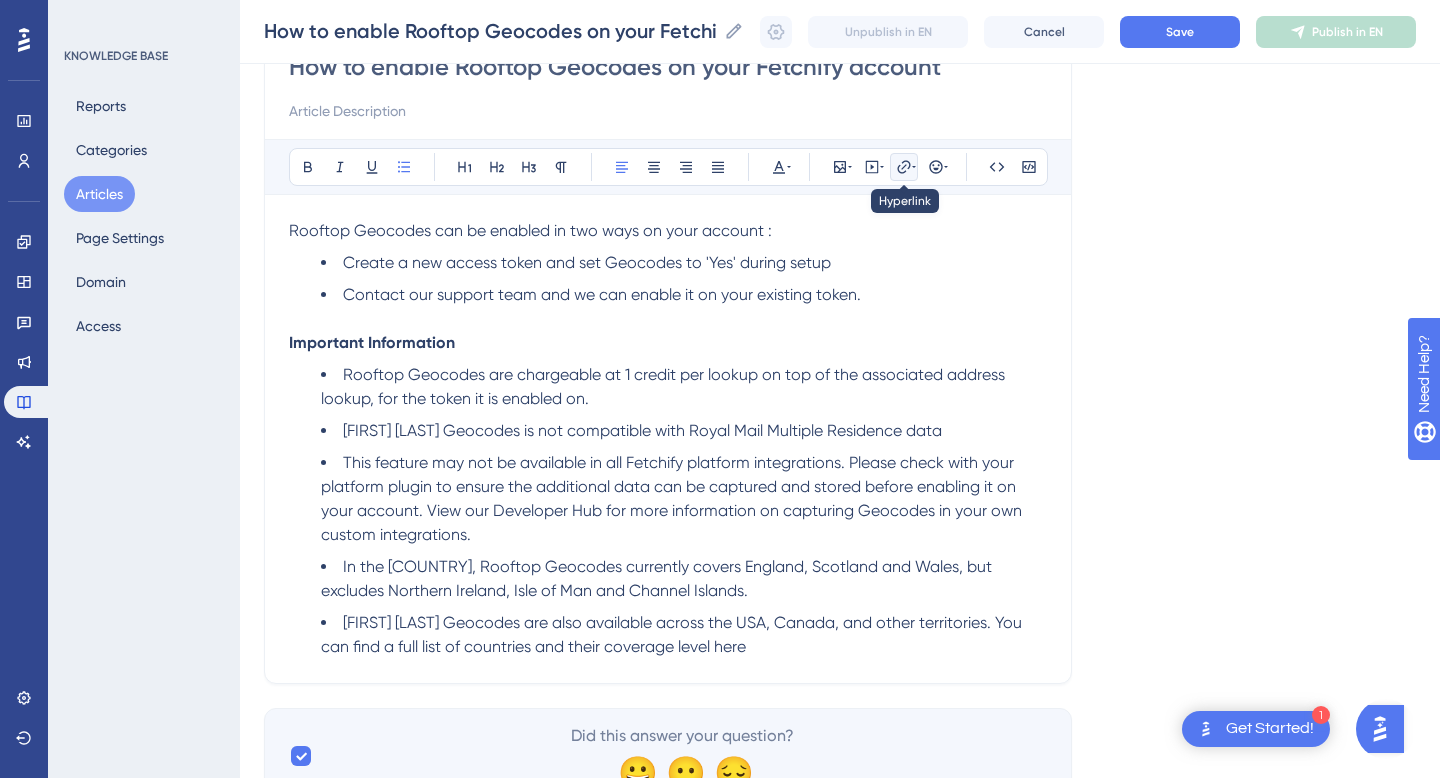 click 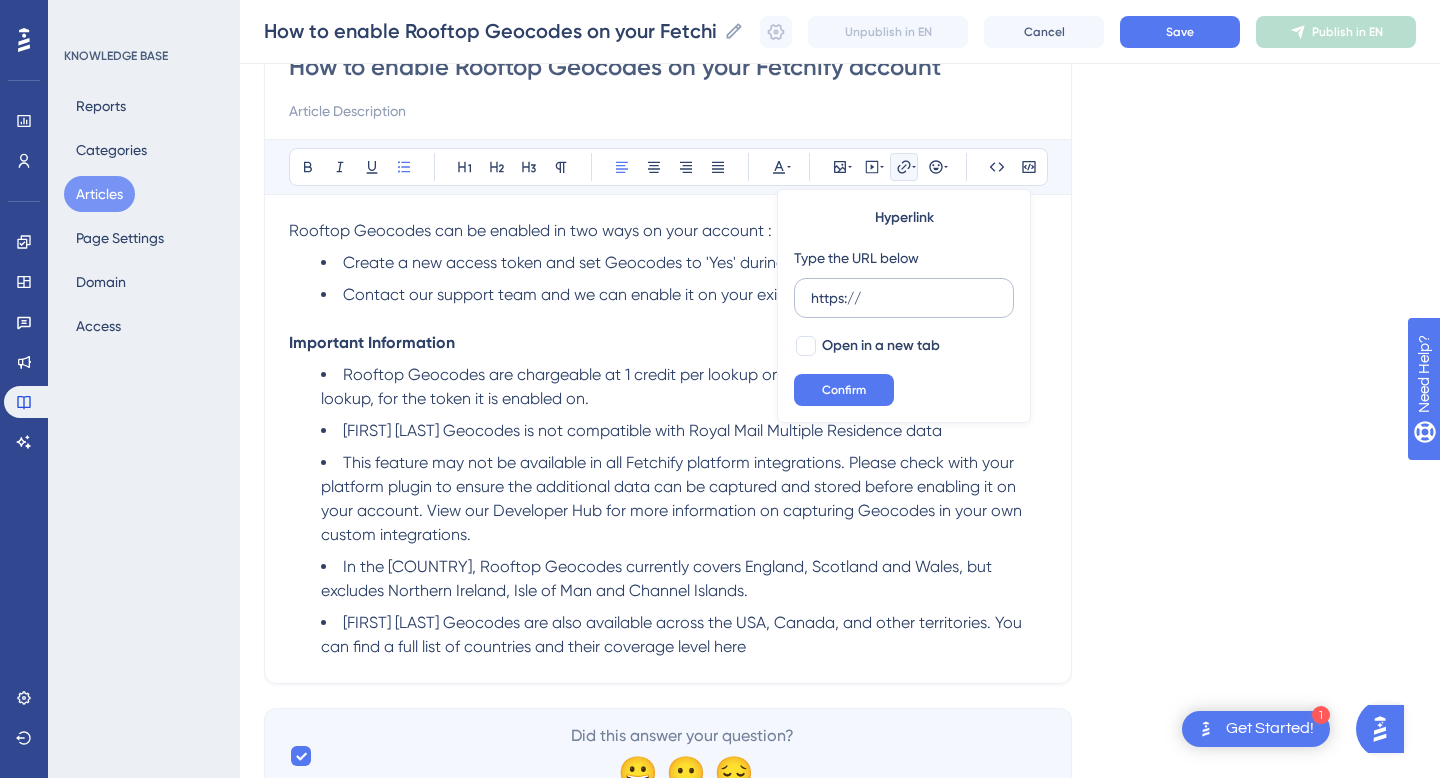 click on "https://" at bounding box center (904, 298) 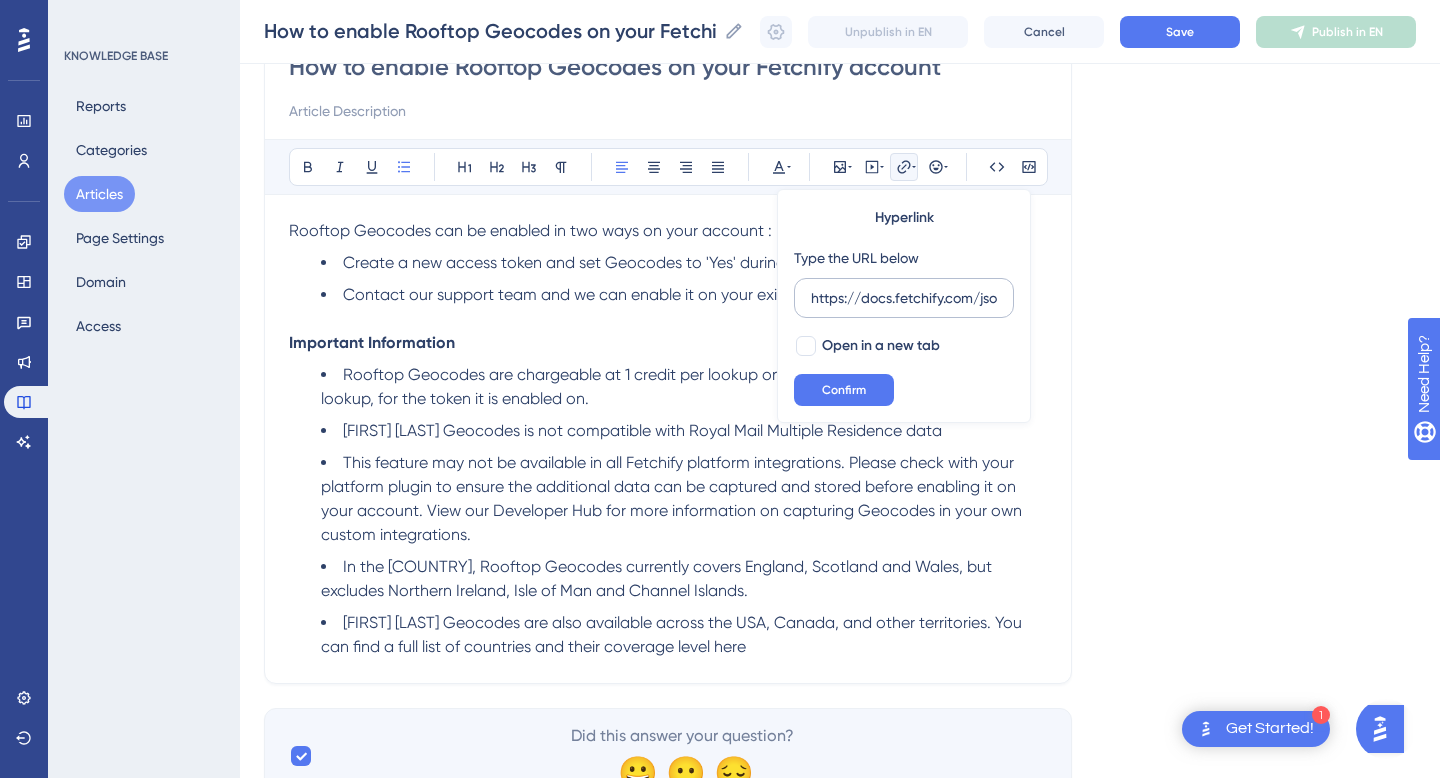 scroll, scrollTop: 0, scrollLeft: 373, axis: horizontal 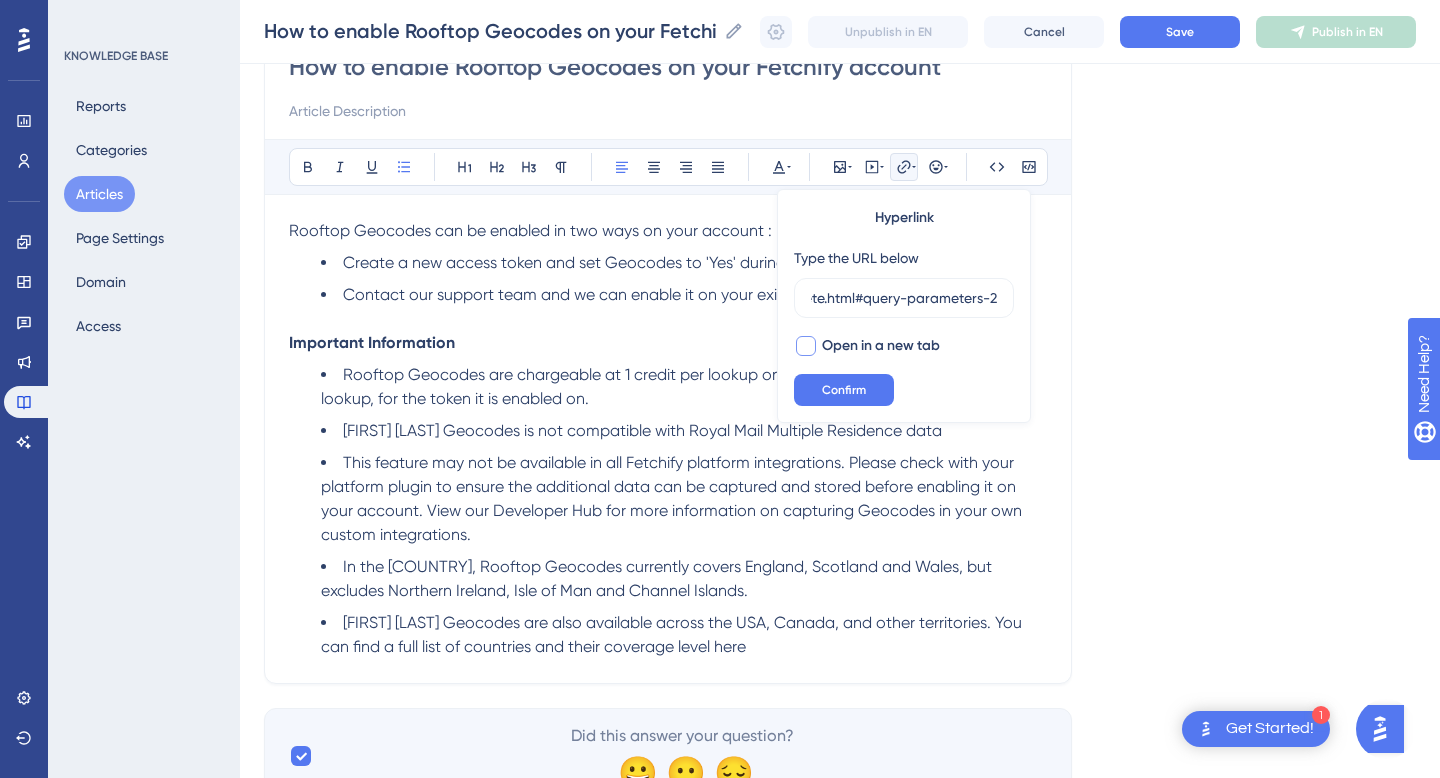 type on "https://docs.fetchify.com/json-api/address-auto-complete.html#query-parameters-2" 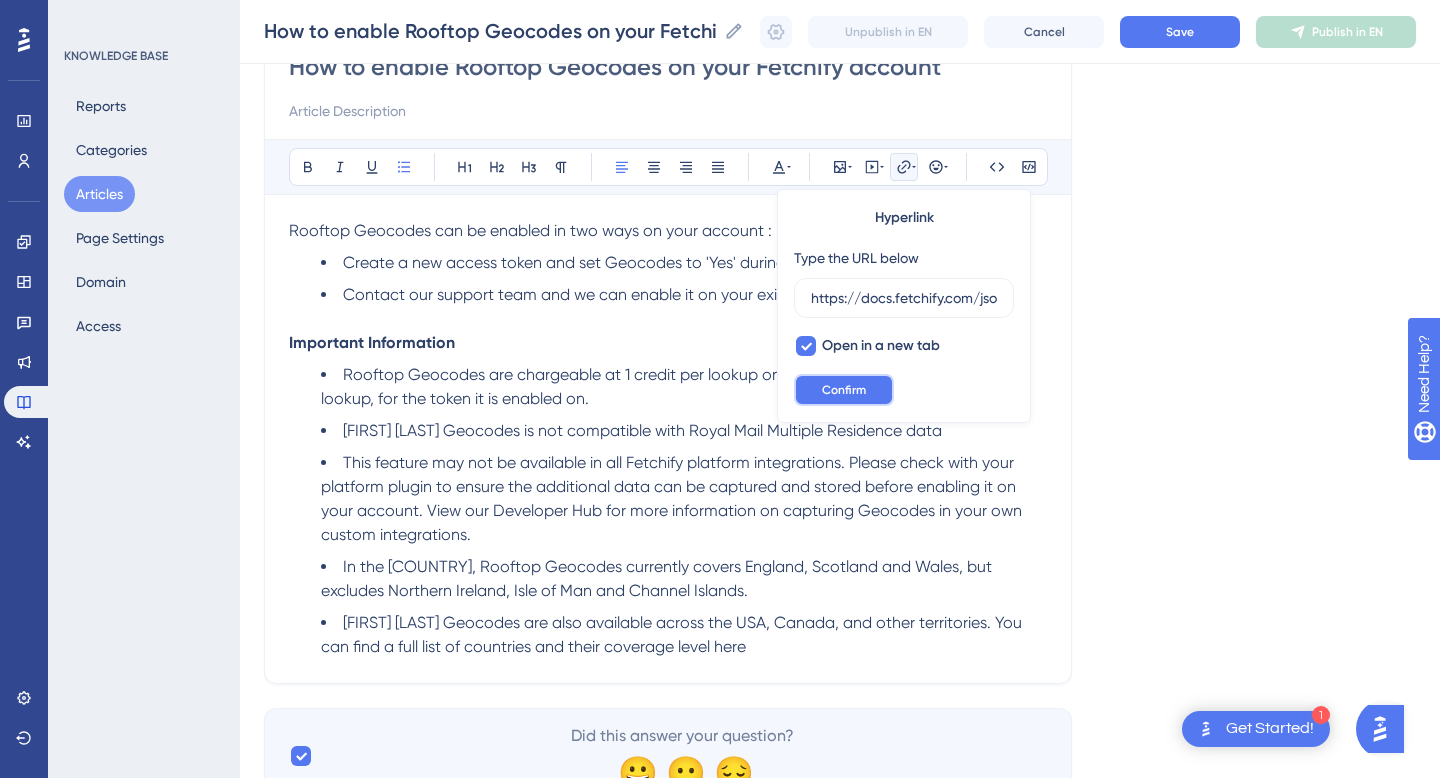 click on "Confirm" at bounding box center [844, 390] 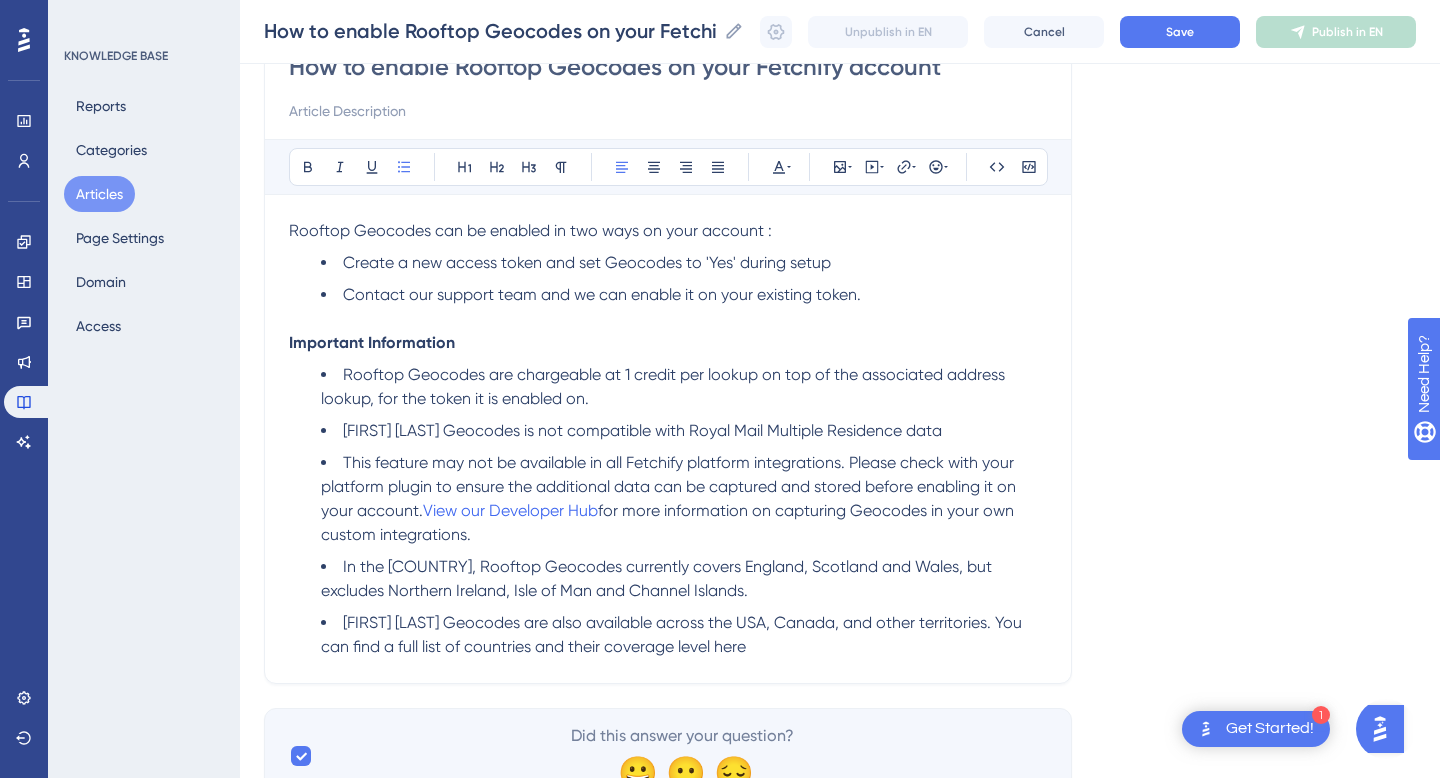 click on "In the [COUNTRY], Rooftop Geocodes currently covers England, Scotland and Wales, but excludes Northern Ireland, Isle of Man and Channel Islands." at bounding box center (684, 579) 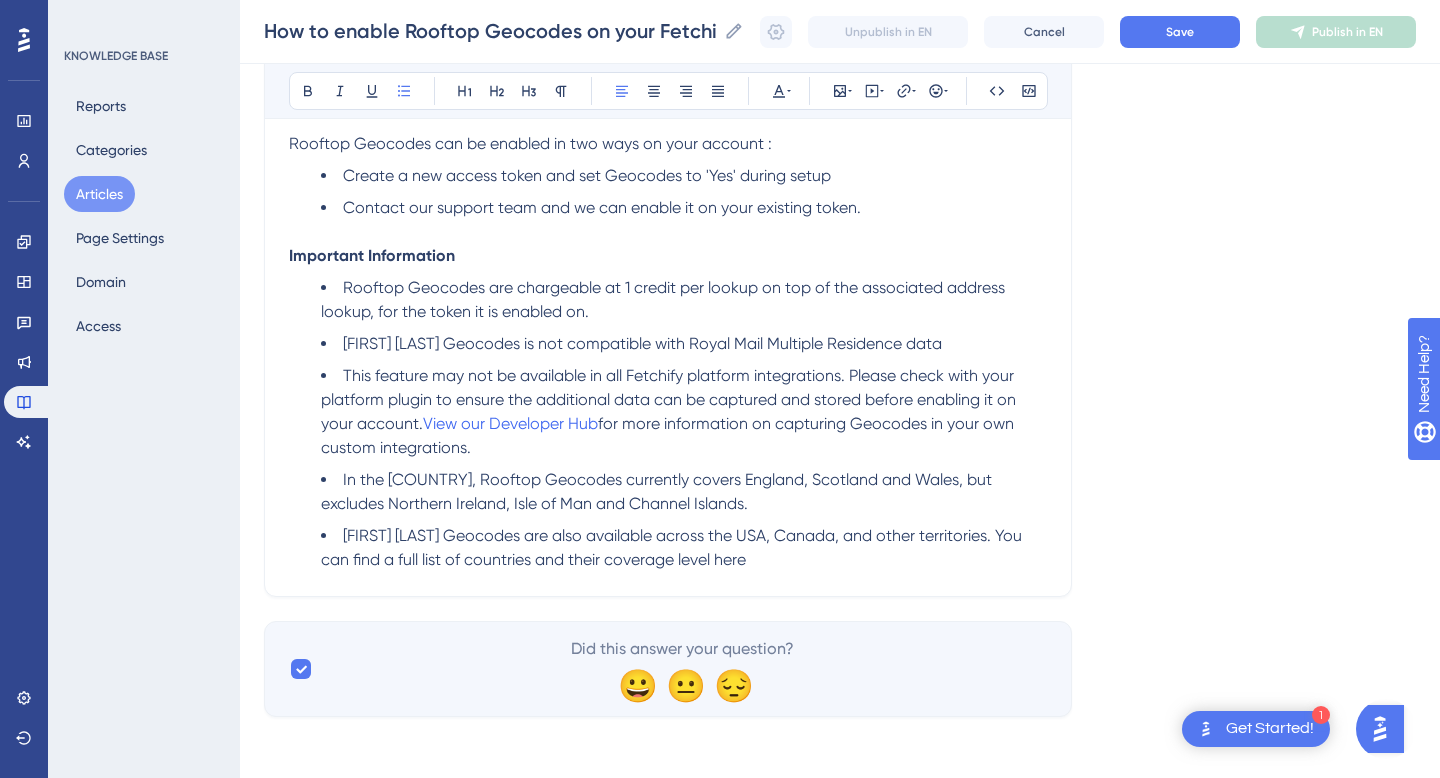 scroll, scrollTop: 296, scrollLeft: 0, axis: vertical 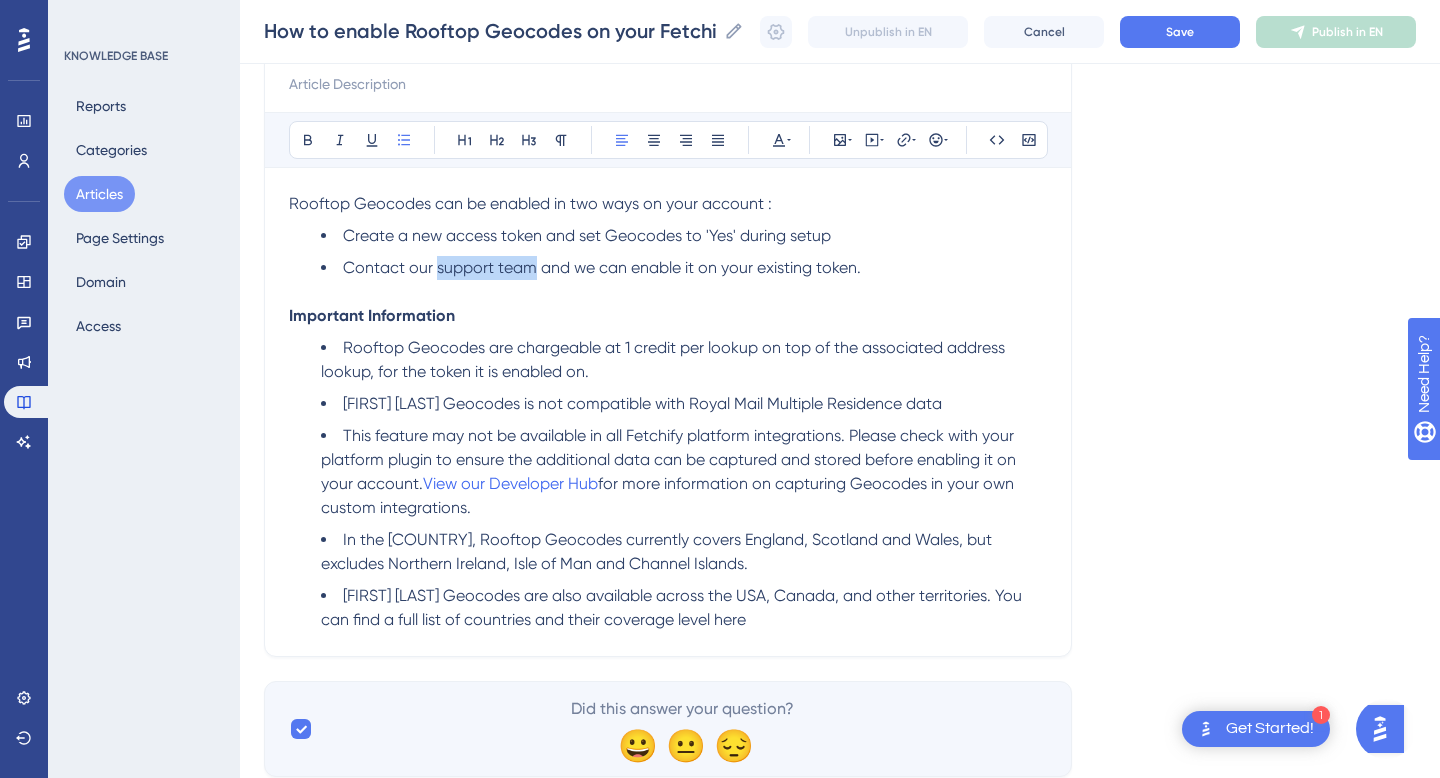 drag, startPoint x: 435, startPoint y: 265, endPoint x: 535, endPoint y: 264, distance: 100.005 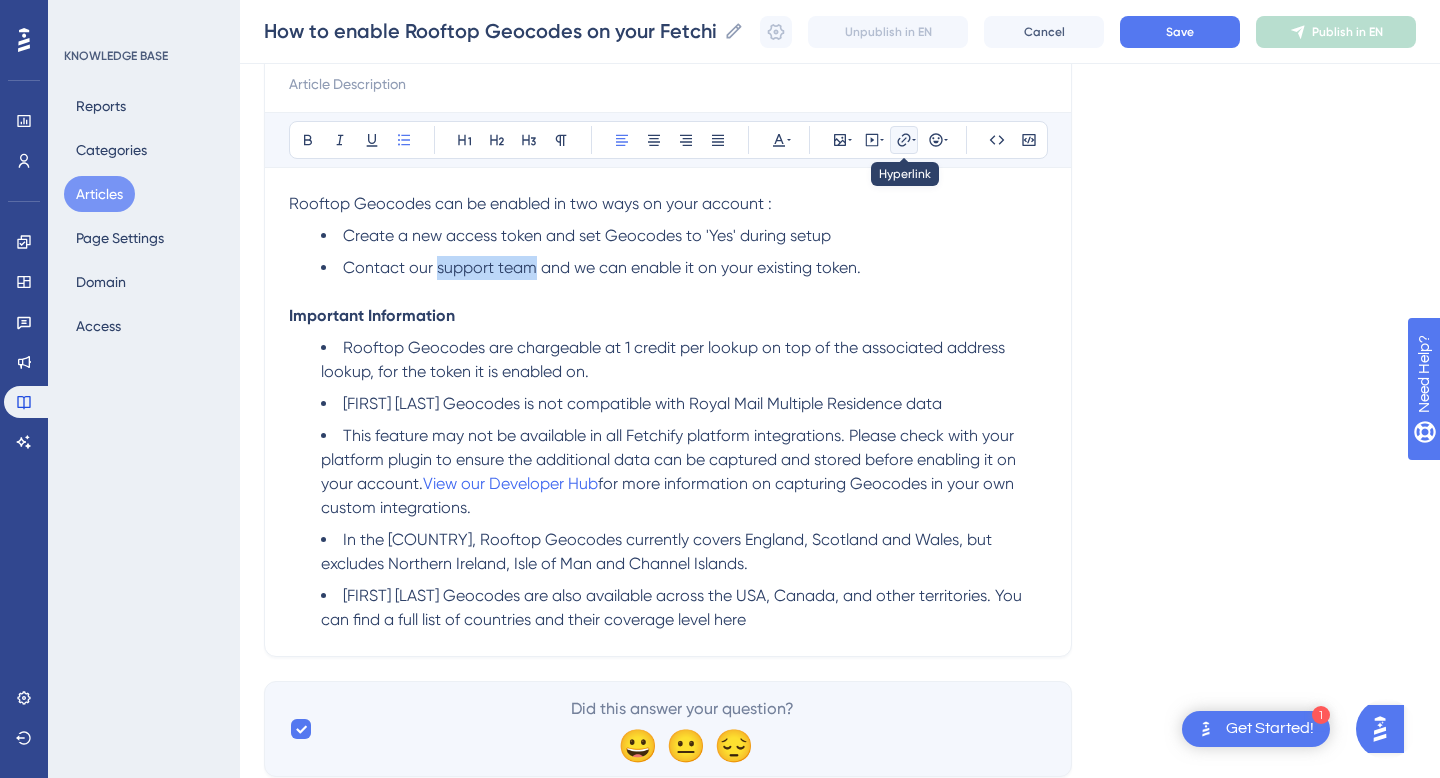click 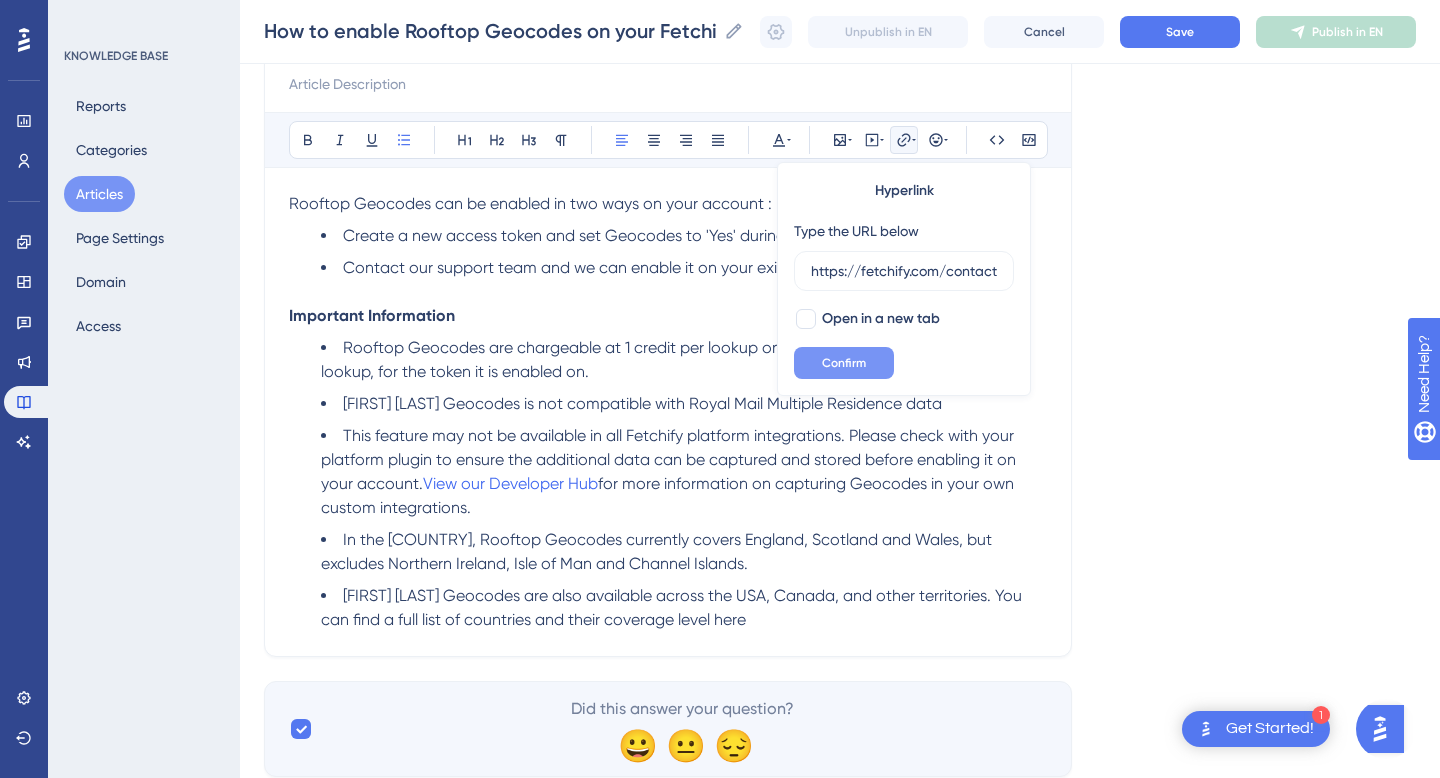 type on "https://fetchify.com/contact" 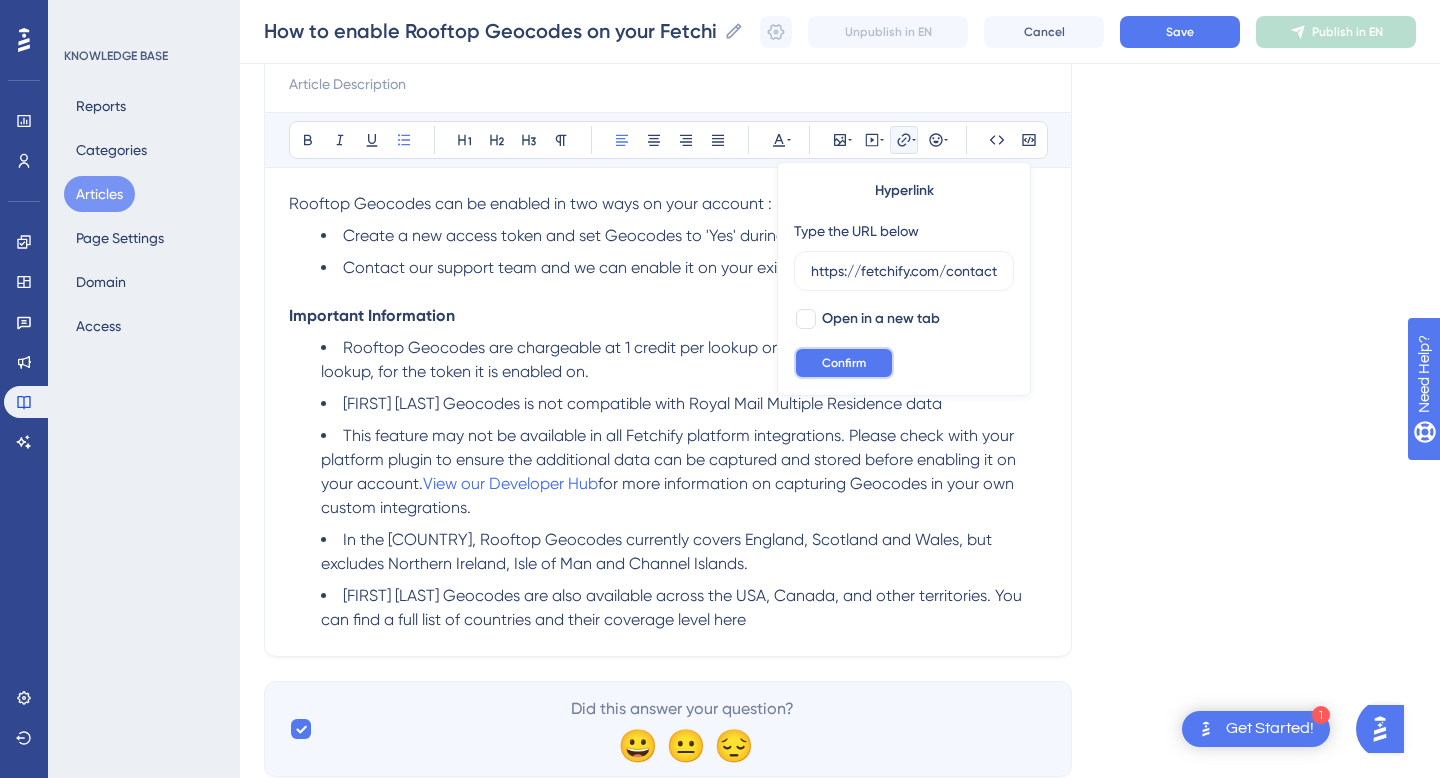 click on "Confirm" at bounding box center [844, 363] 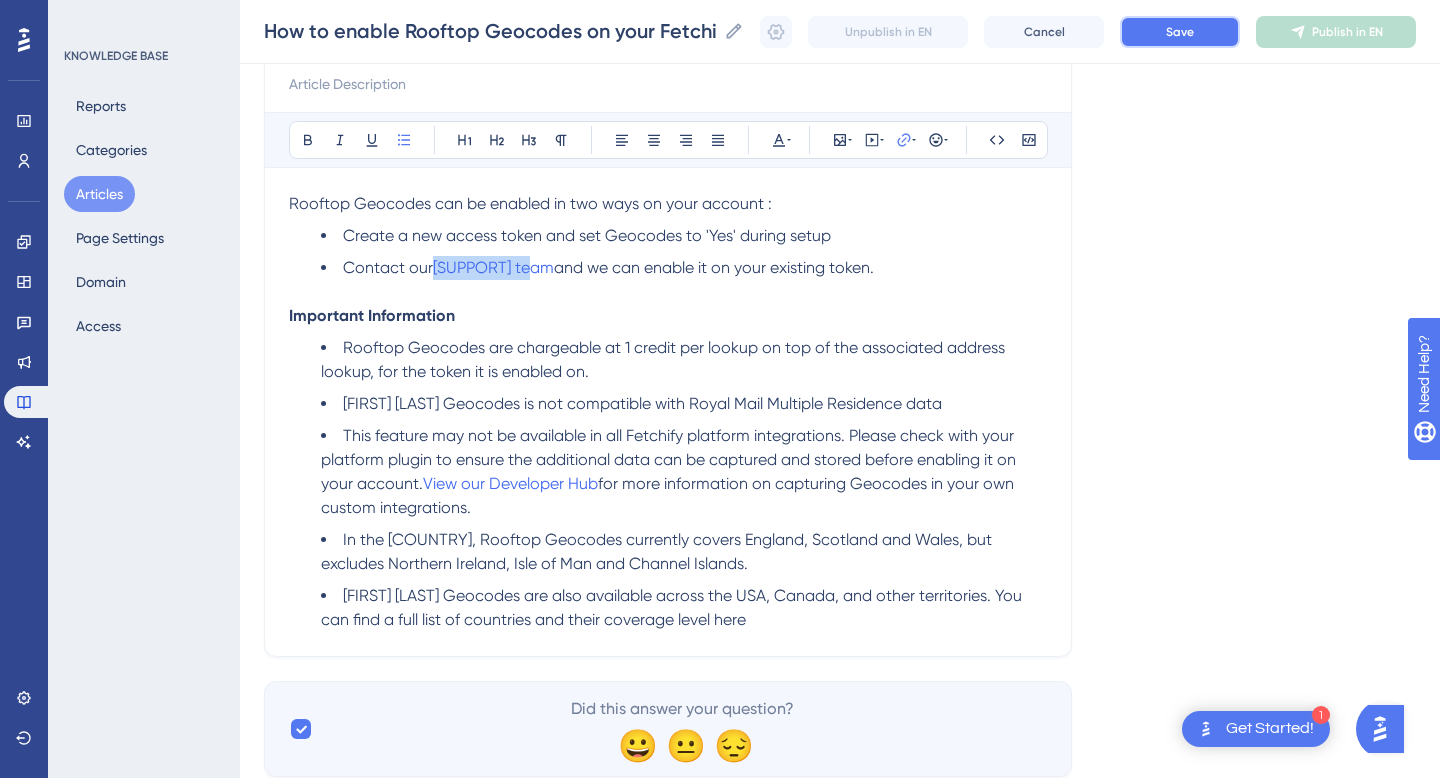 click on "Save" at bounding box center [1180, 32] 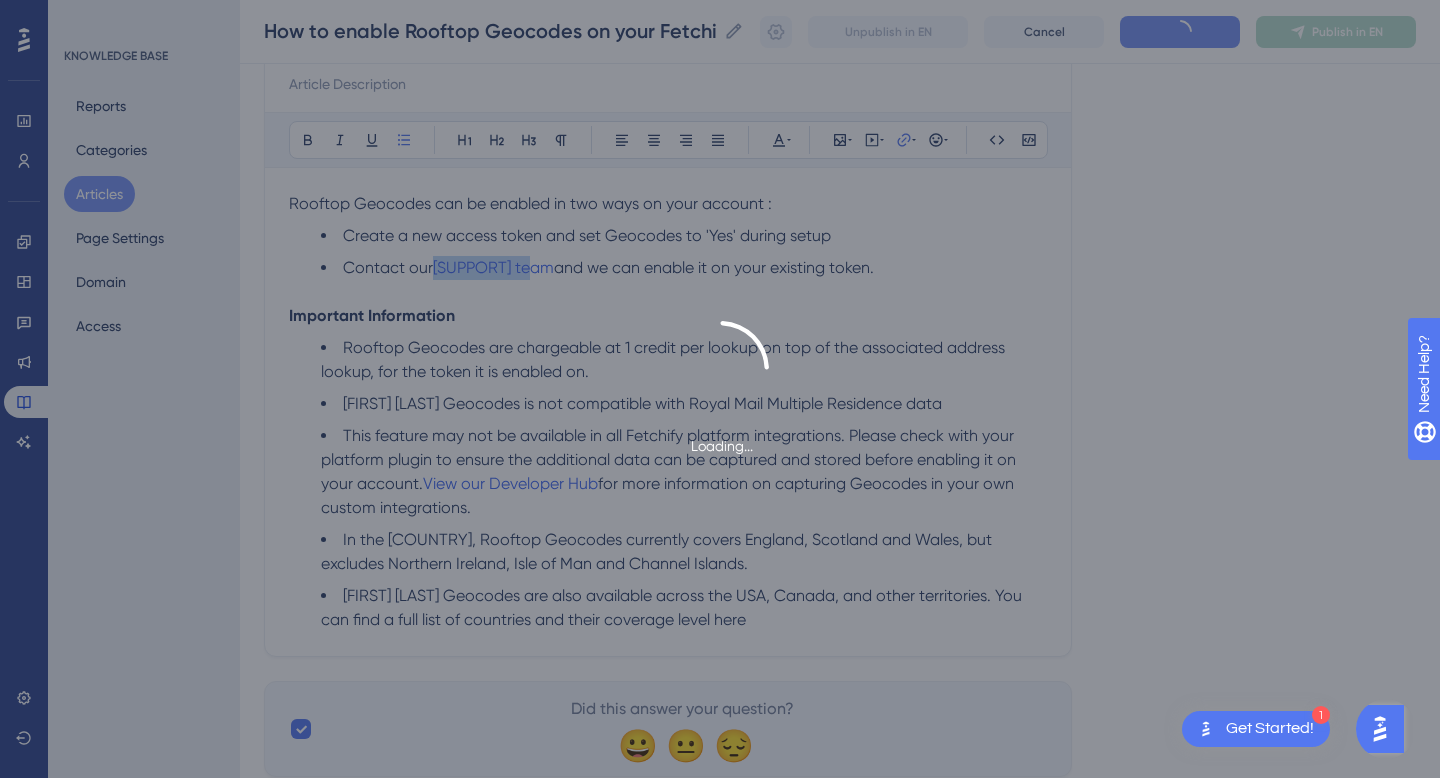 scroll, scrollTop: 84, scrollLeft: 0, axis: vertical 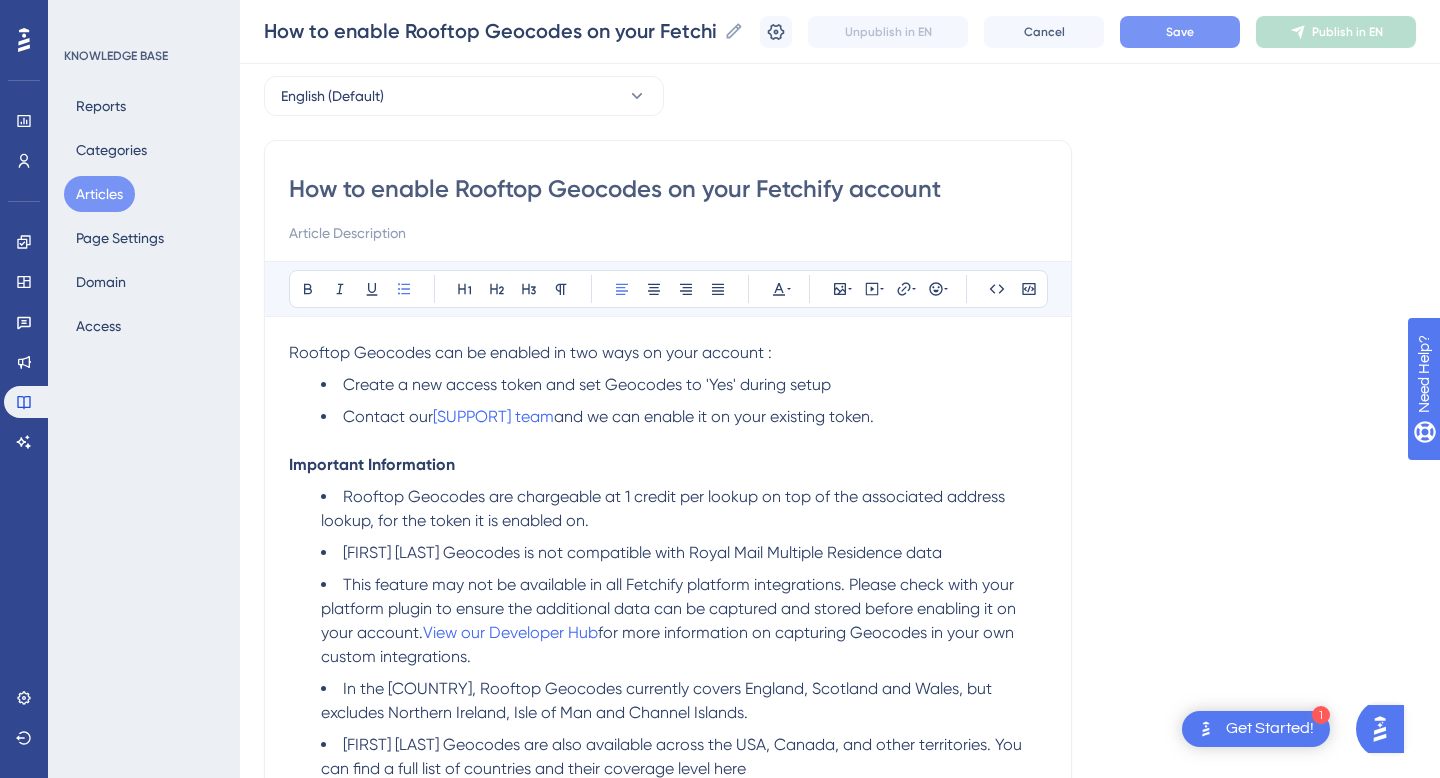 click on "Save" at bounding box center [1180, 32] 